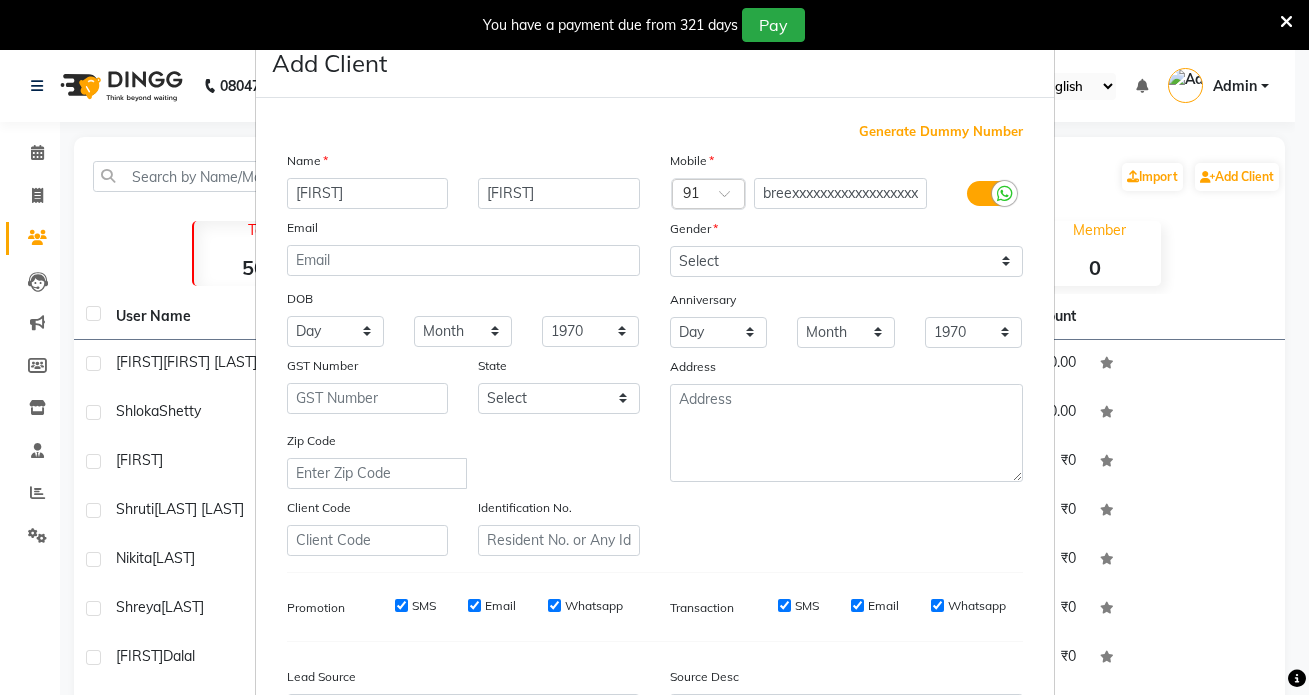 scroll, scrollTop: 0, scrollLeft: 0, axis: both 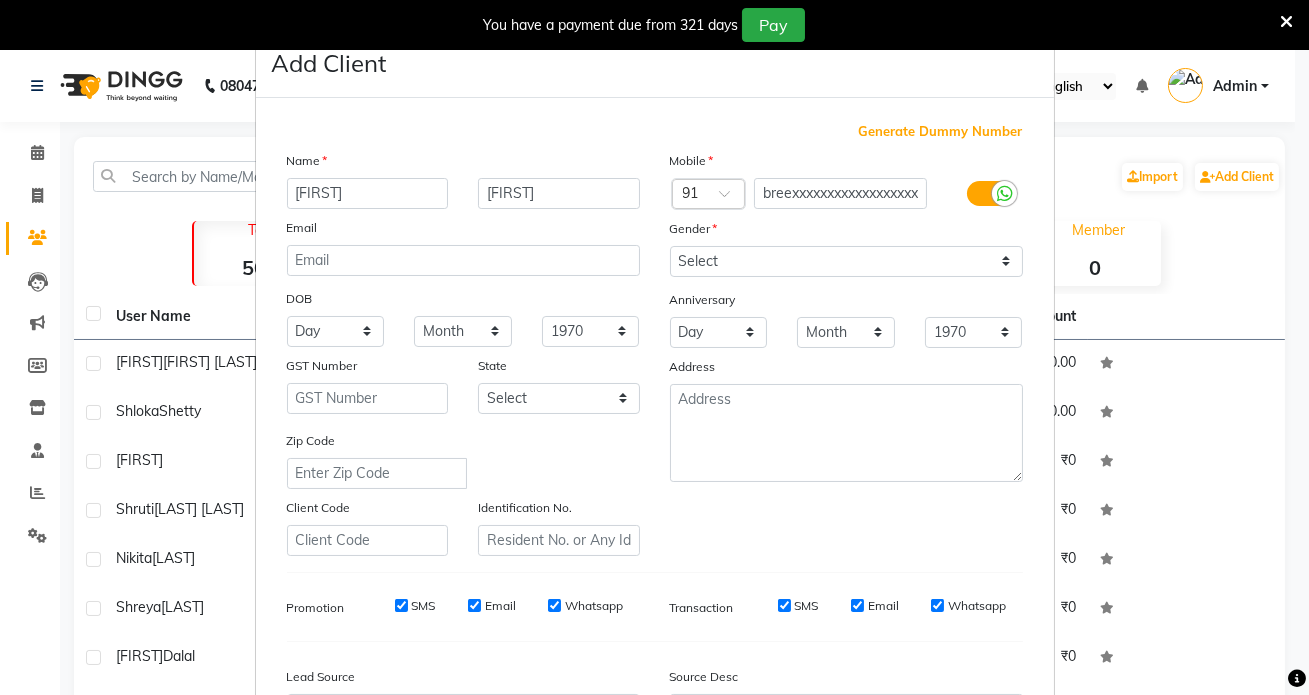 click on "breexxxxxxxxxxxxxxxxxxxxxxxxxxxx" at bounding box center (840, 193) 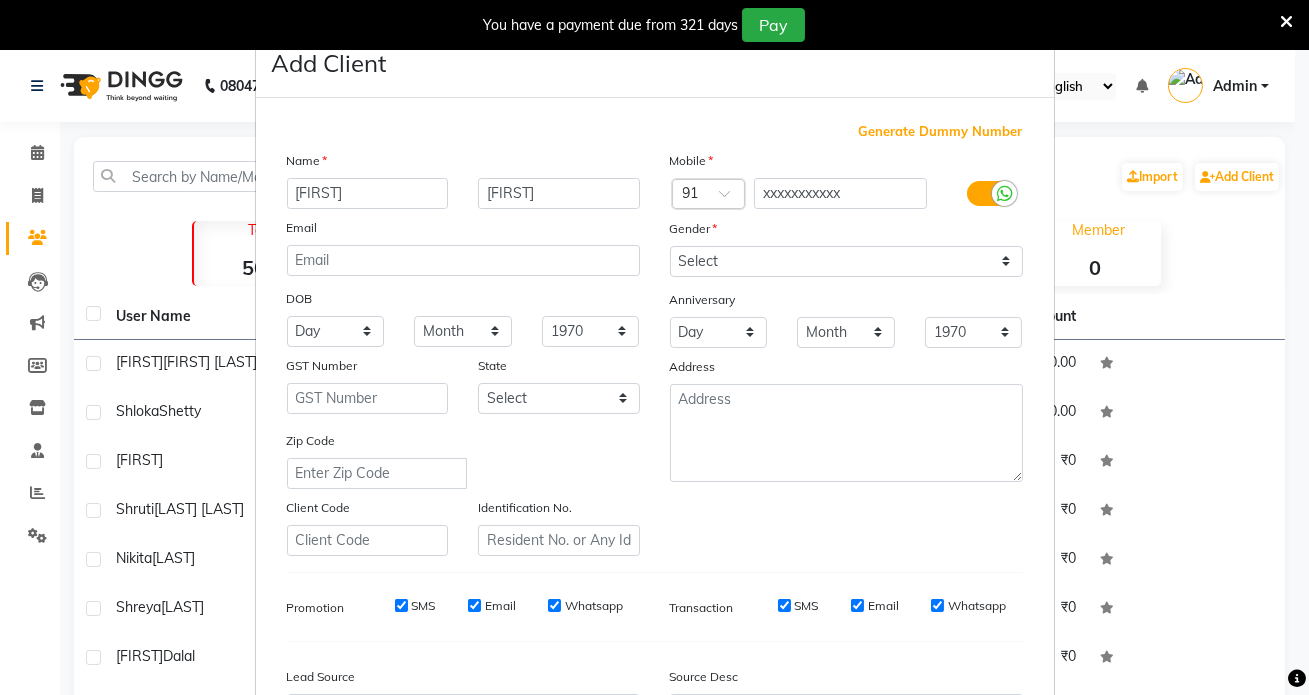 click on "xxxxxxxxxxx" at bounding box center [840, 193] 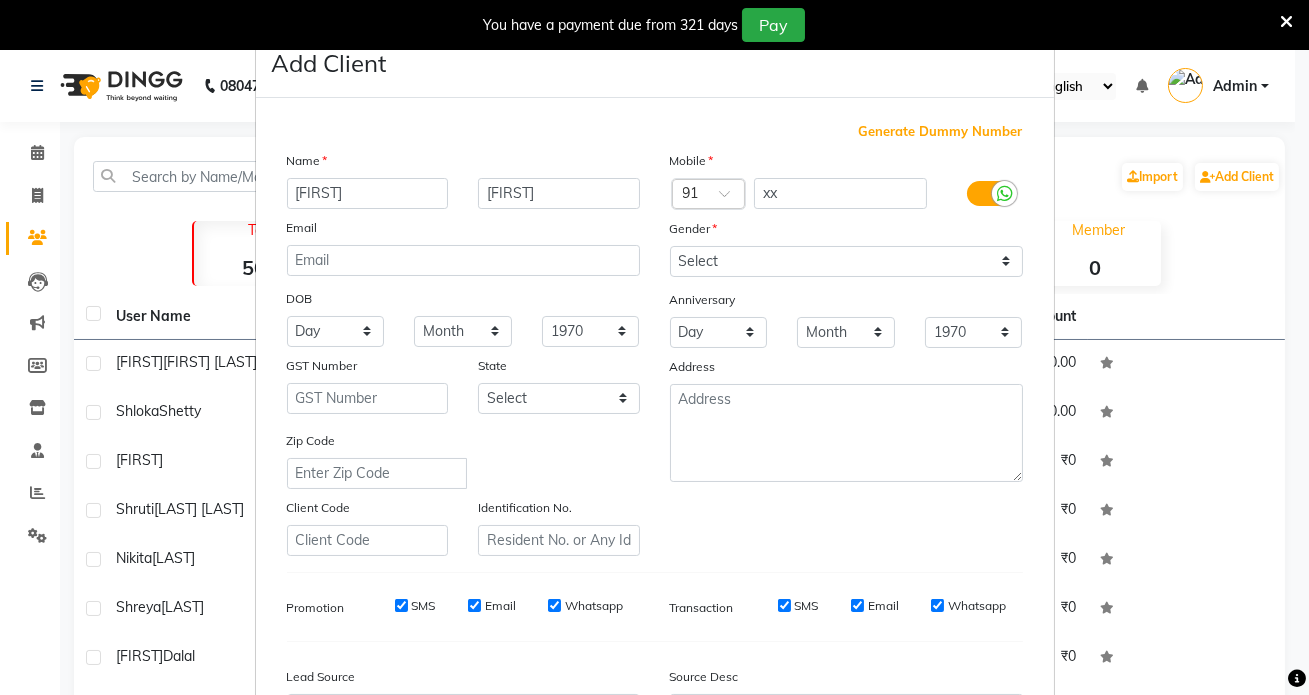 type on "x" 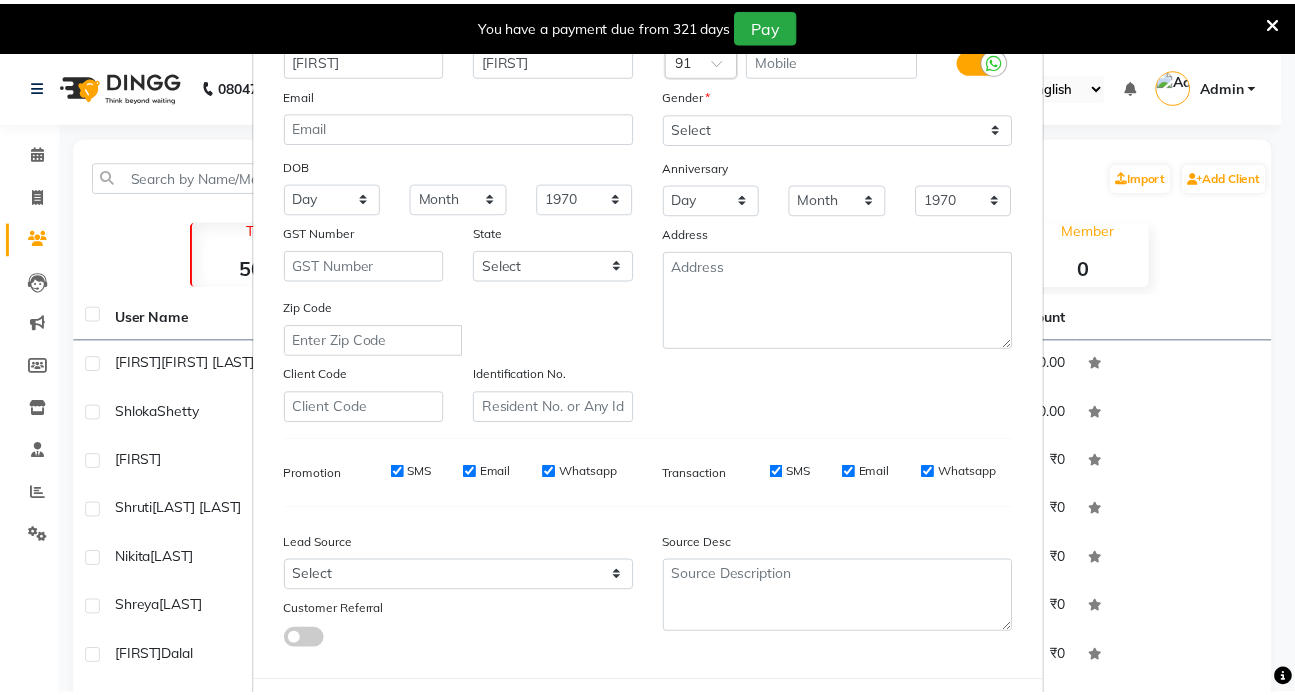 scroll, scrollTop: 233, scrollLeft: 0, axis: vertical 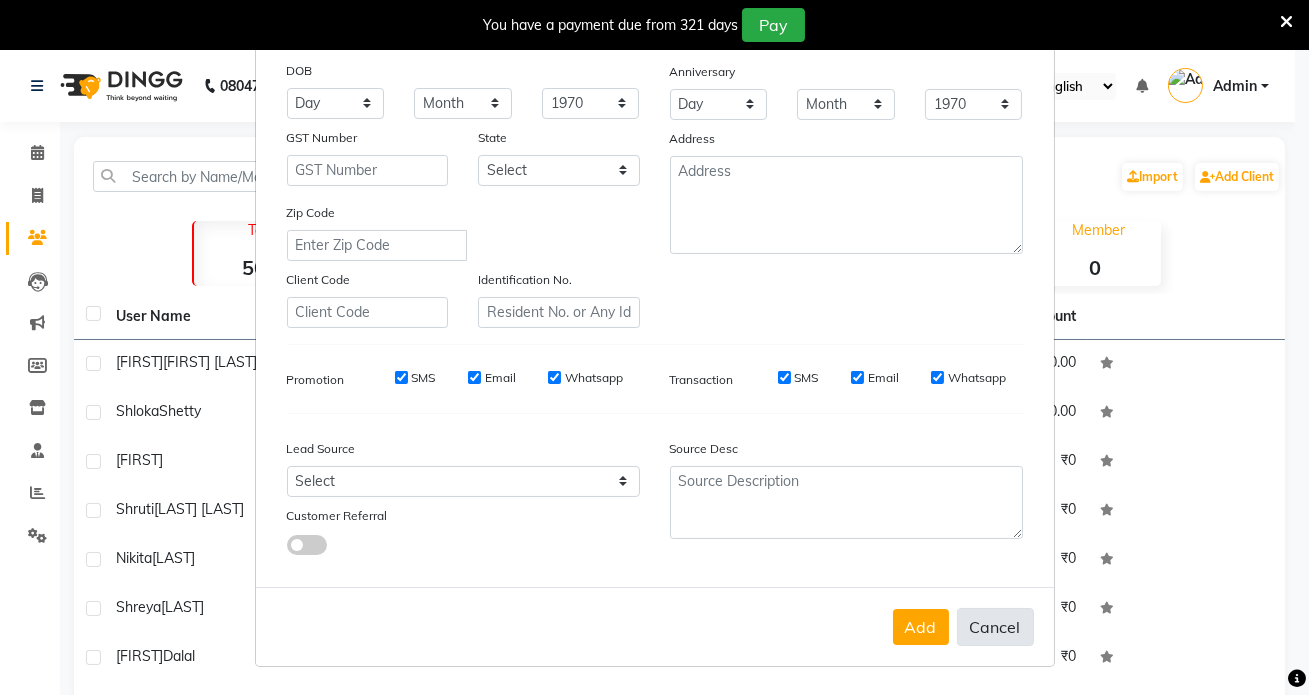 type 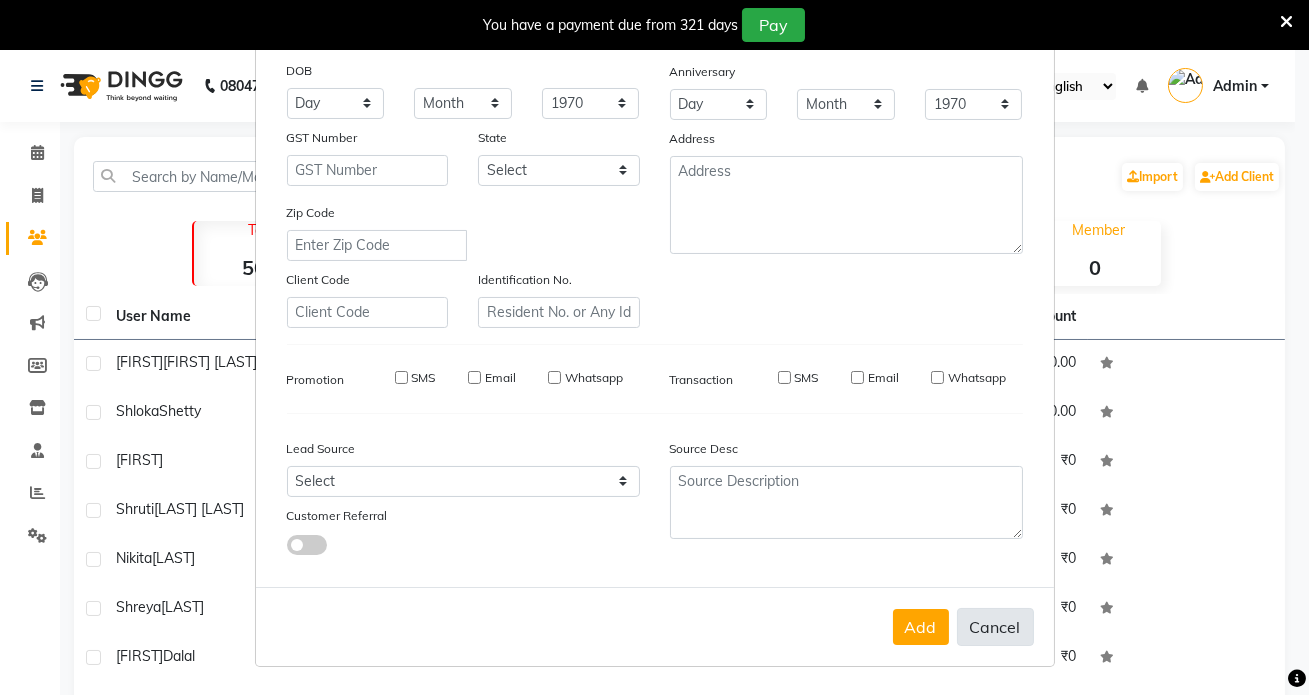 type 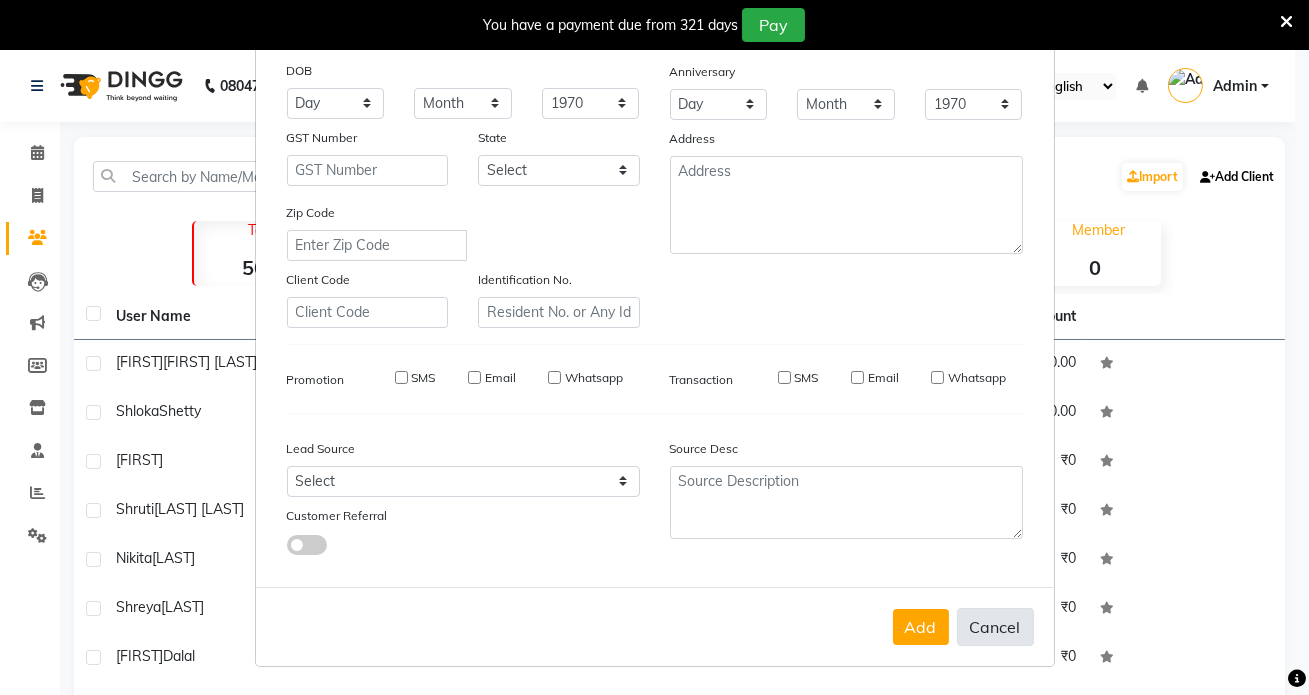 type 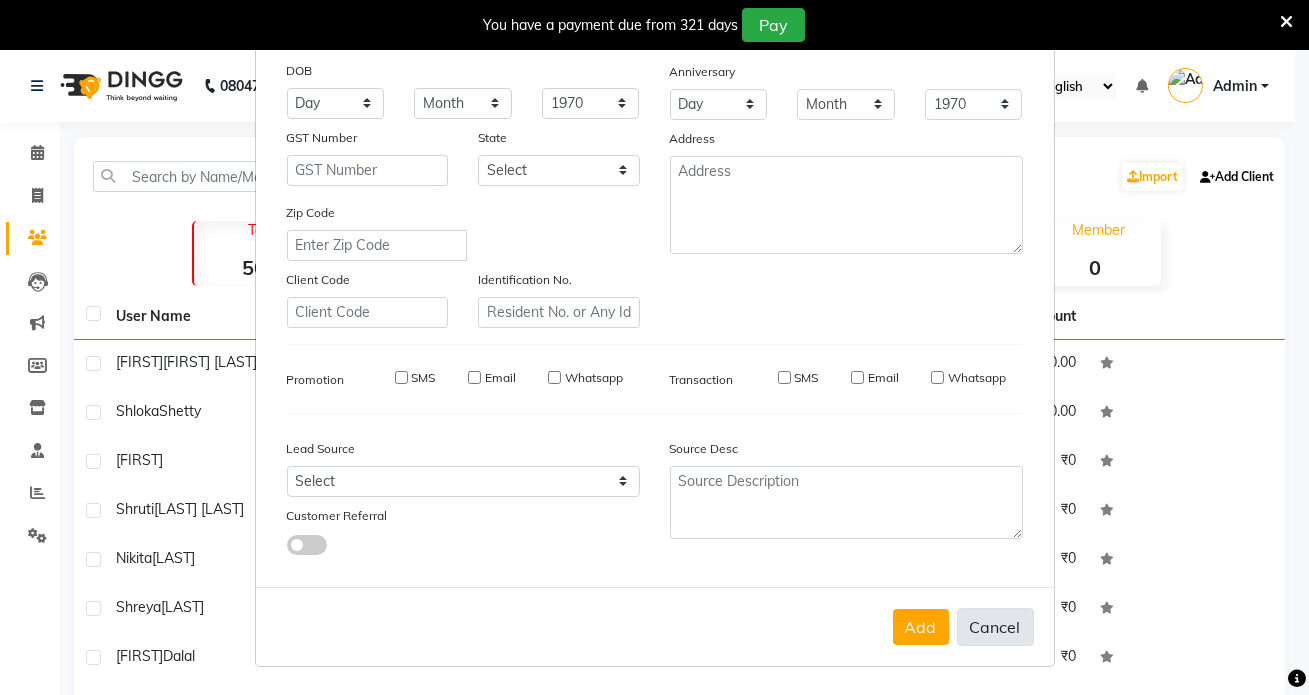 select 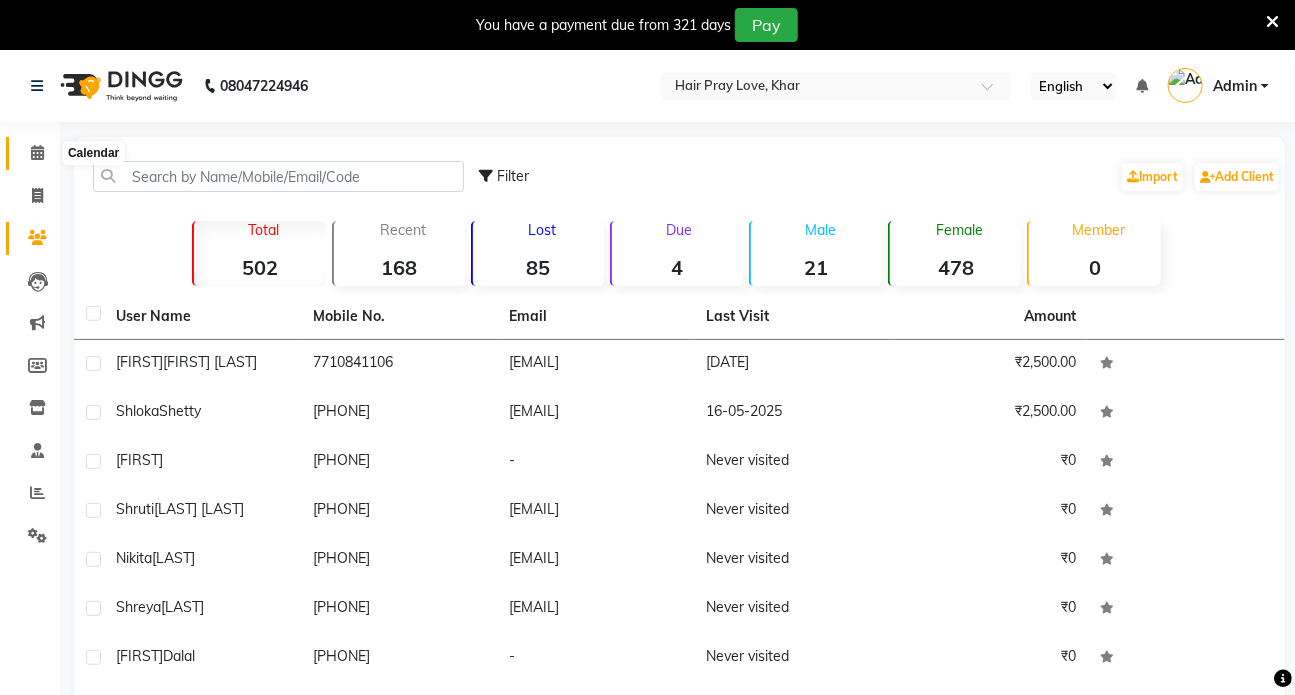 click 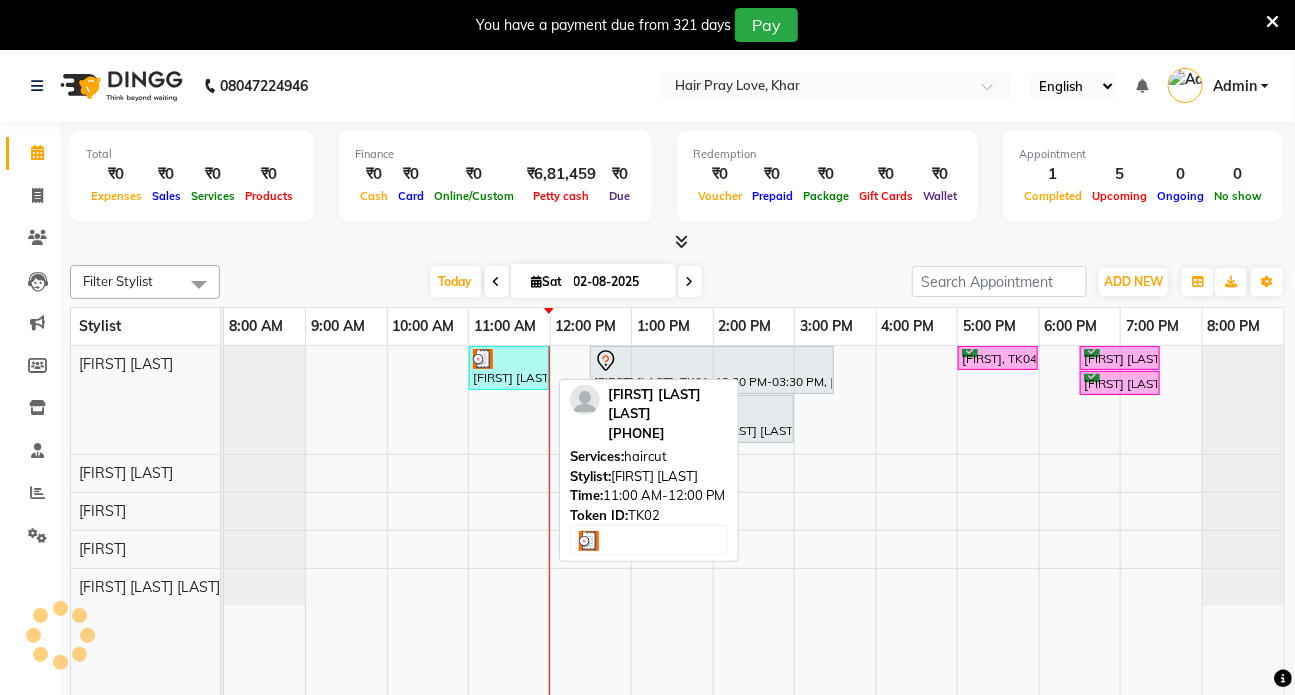 click at bounding box center [483, 359] 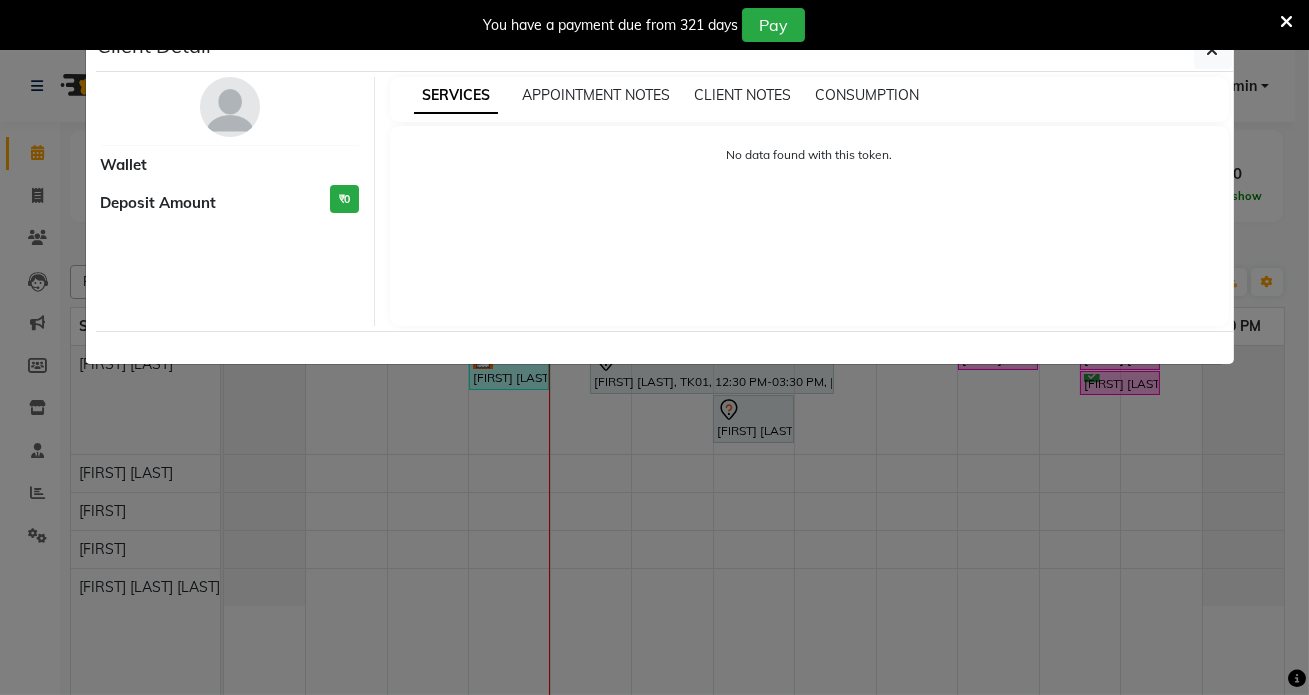 select on "3" 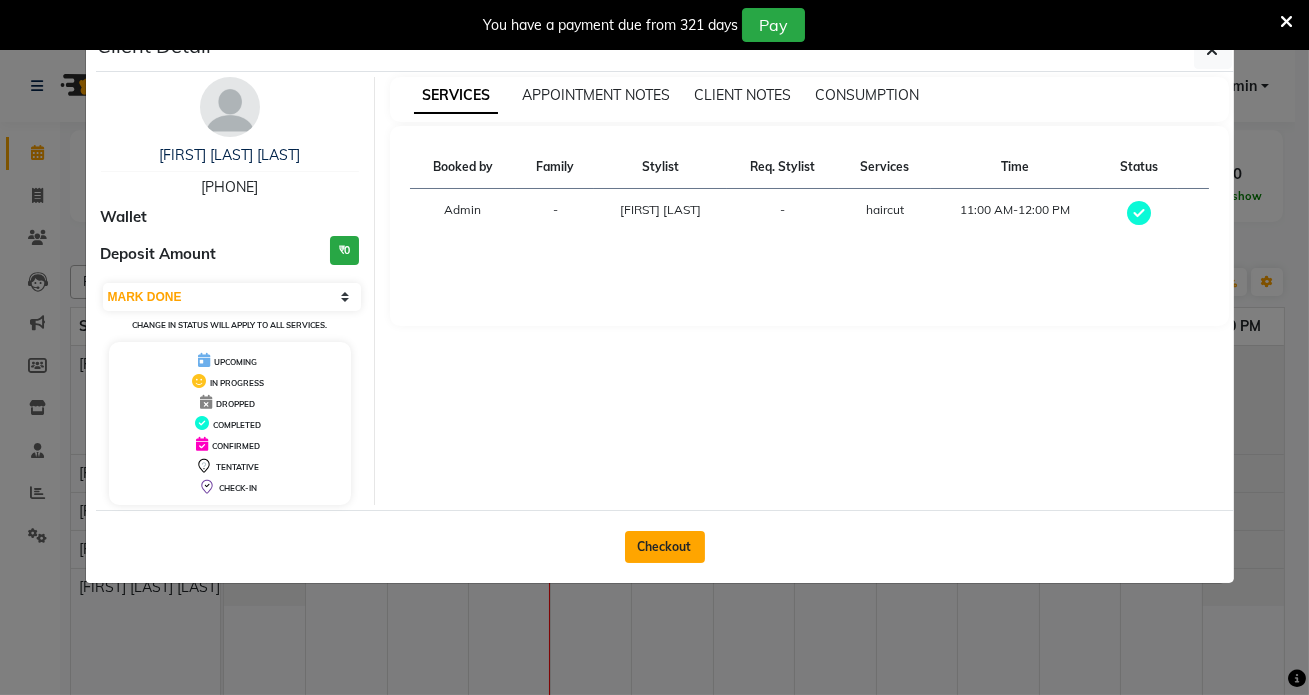 click on "Checkout" 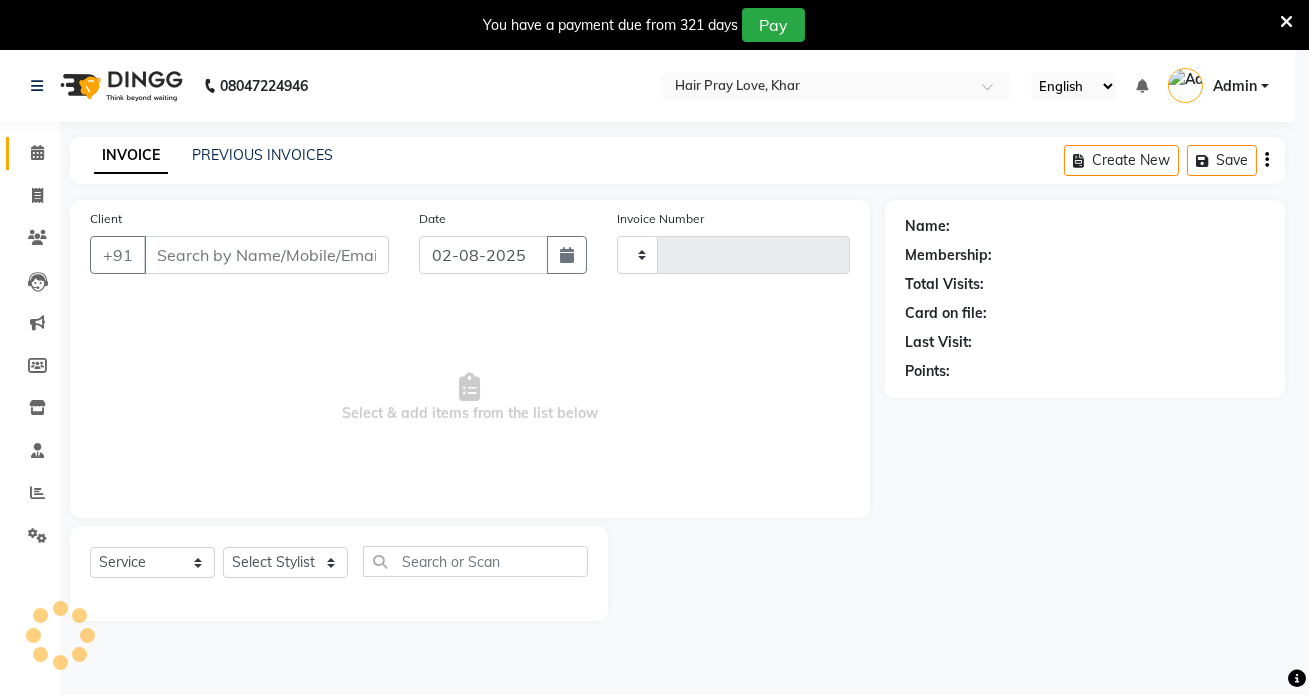 type on "0277" 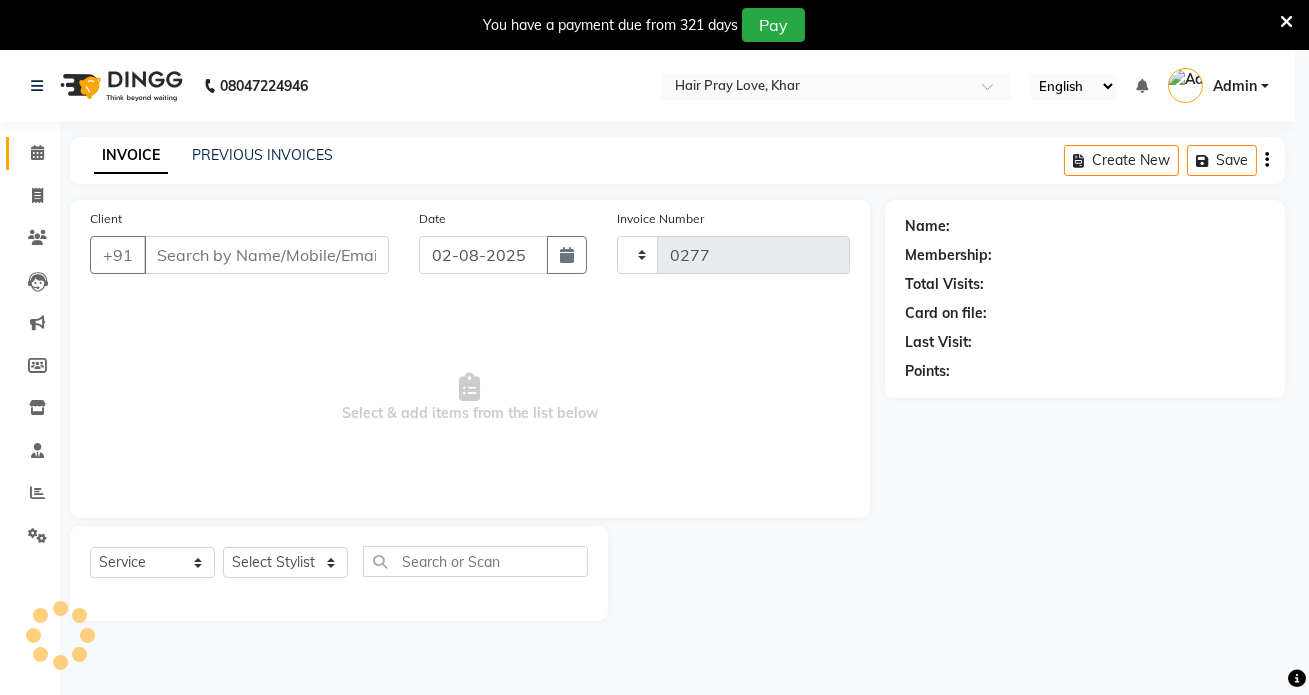 select on "6919" 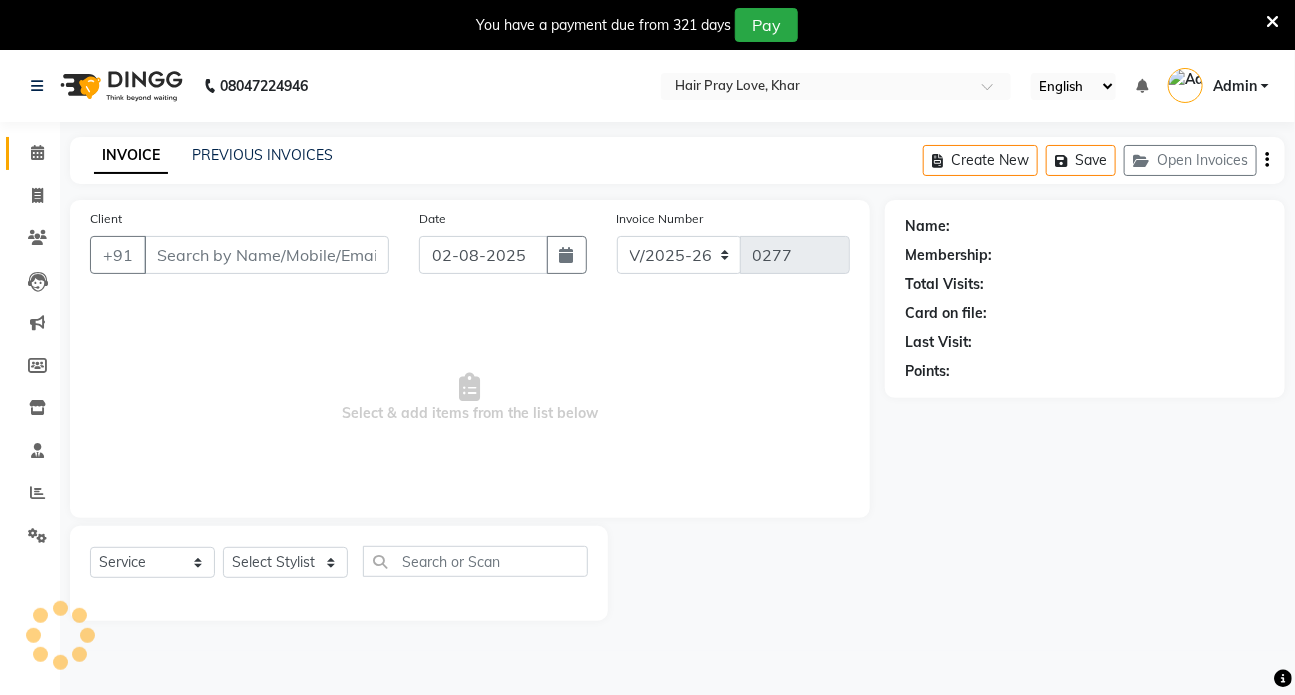 type on "[PHONE]" 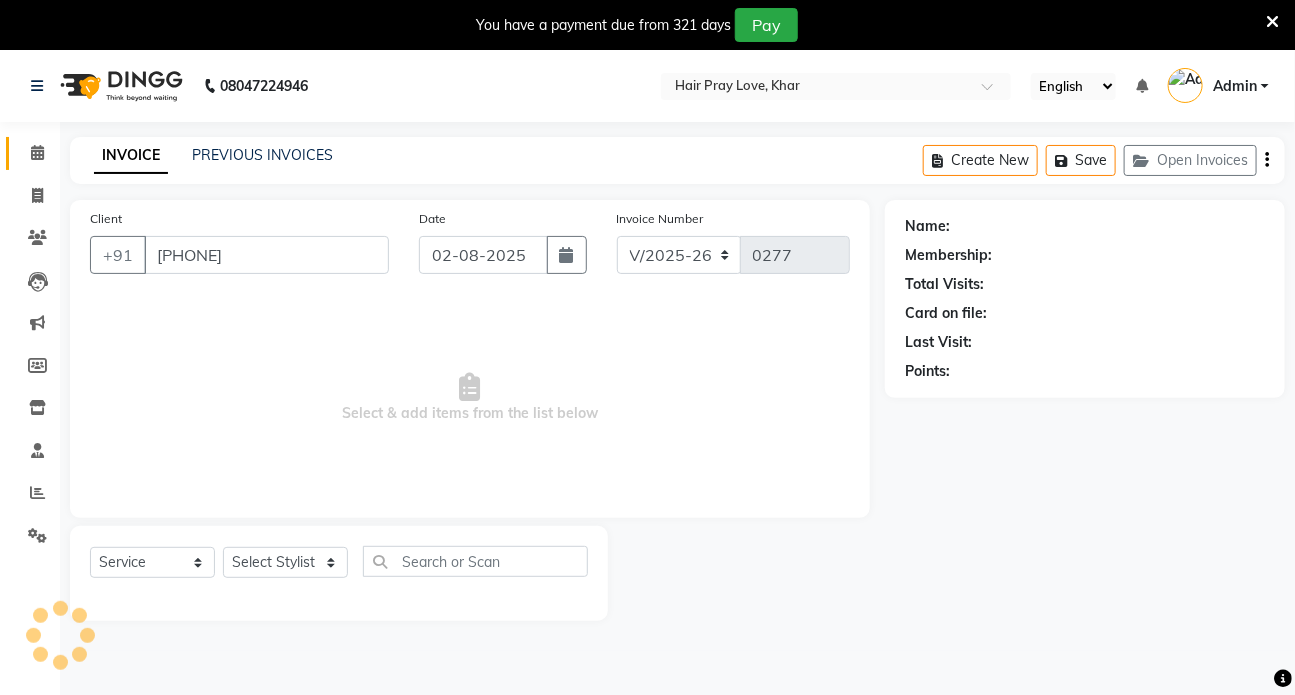 select on "54376" 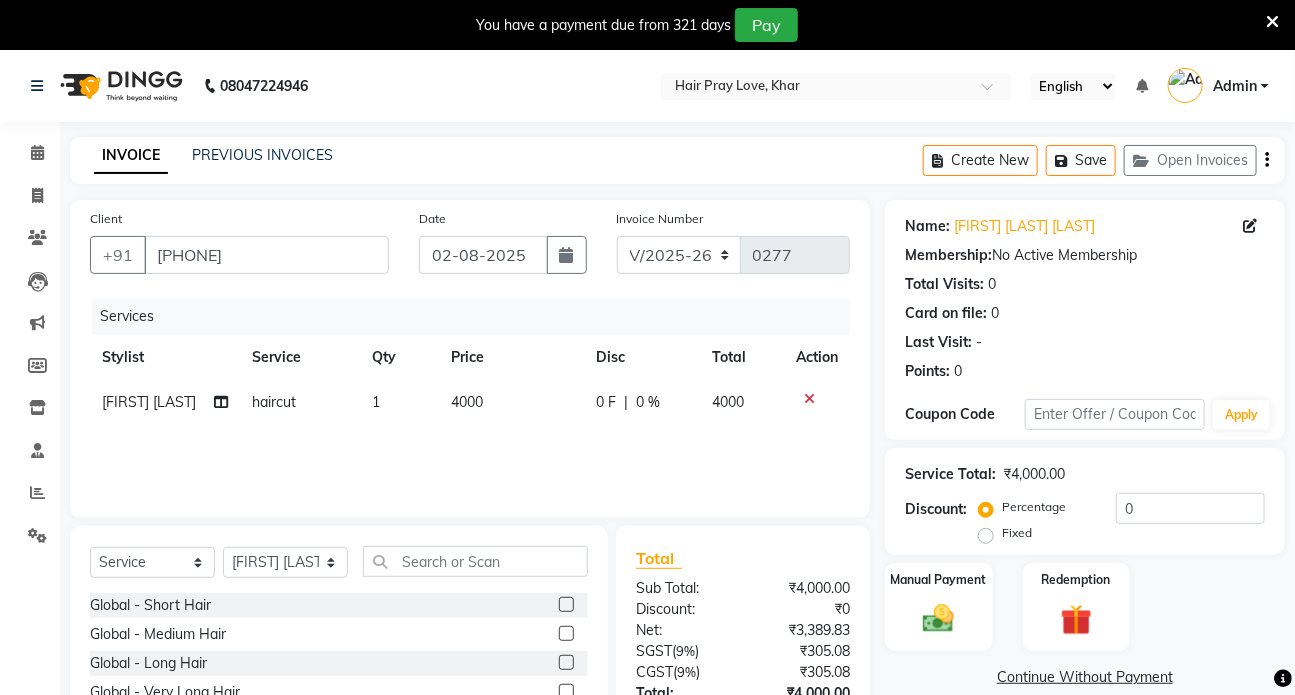click on "4000" 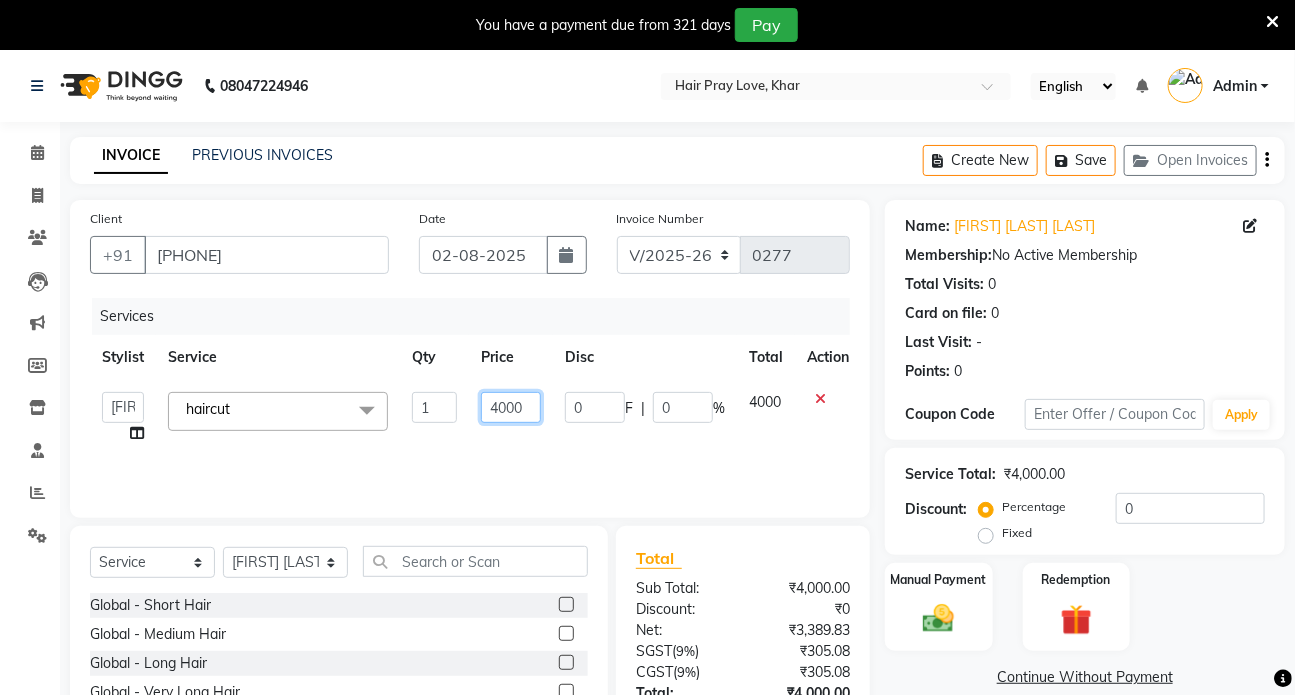 click on "4000" 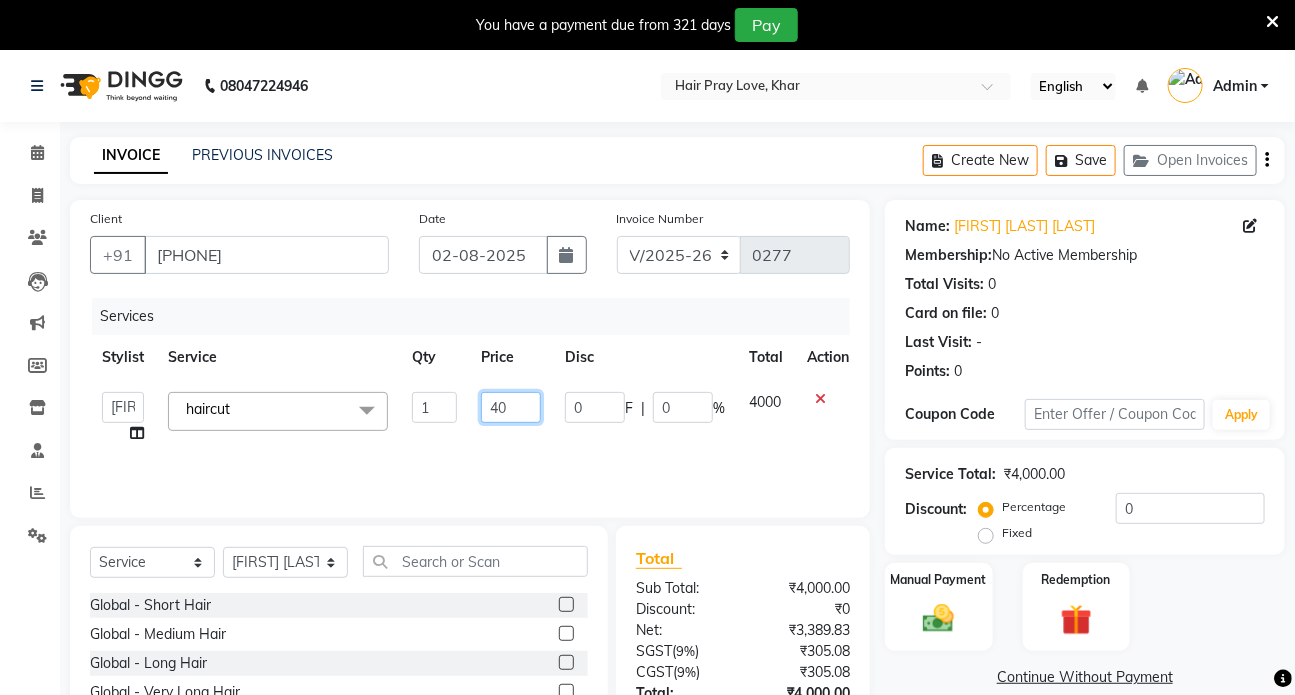 type on "4" 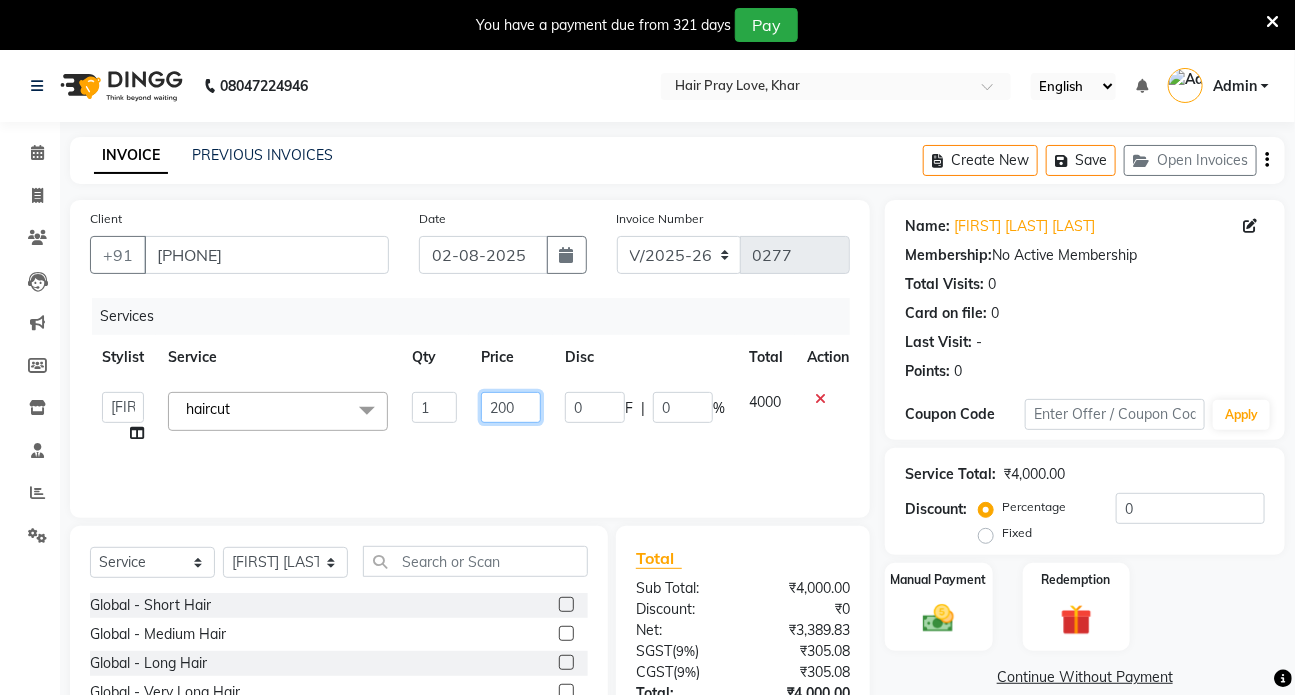 type on "2000" 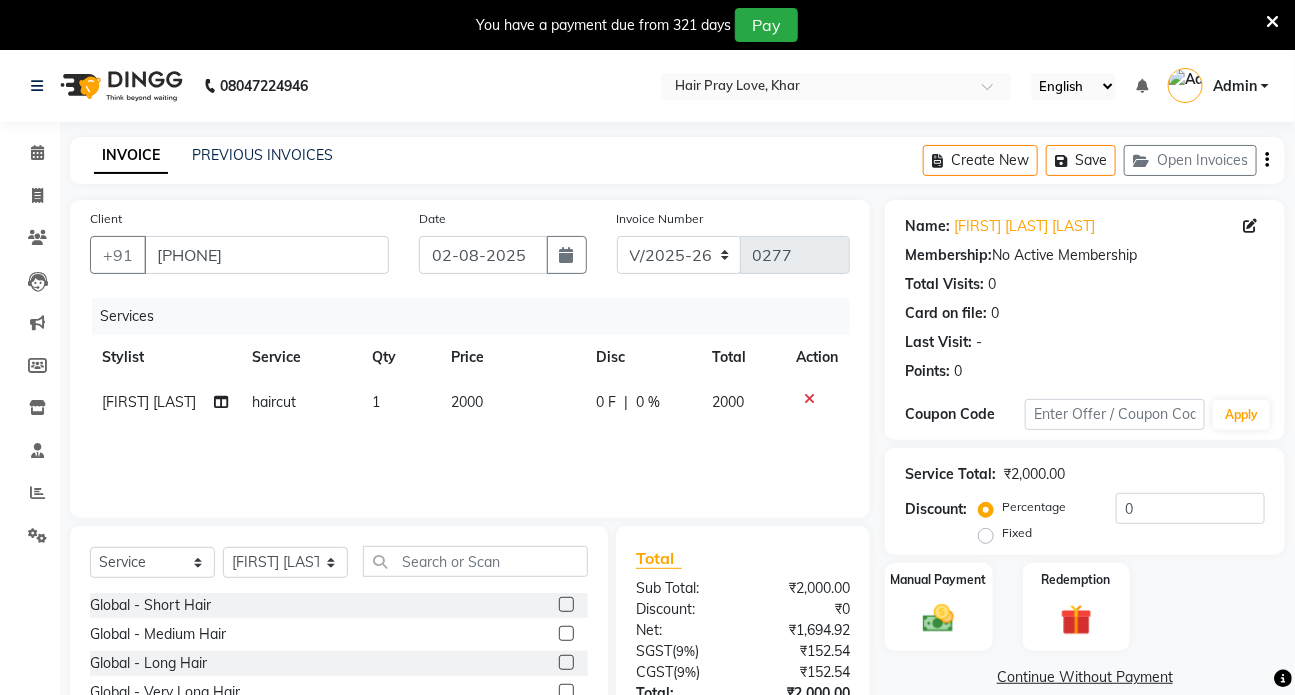 click on "Services Stylist Service Qty Price Disc Total Action [FIRST] [LAST] [SERVICE] 1 2000 0 F | 0 % 2000" 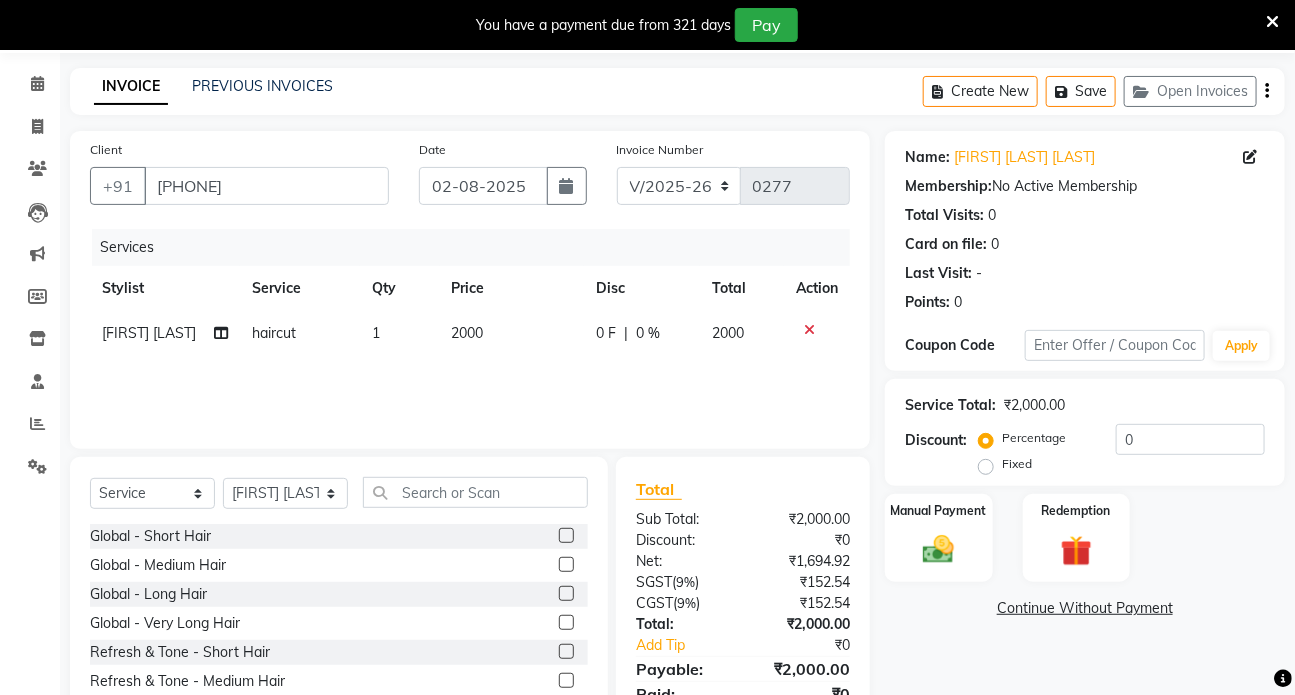 scroll, scrollTop: 156, scrollLeft: 0, axis: vertical 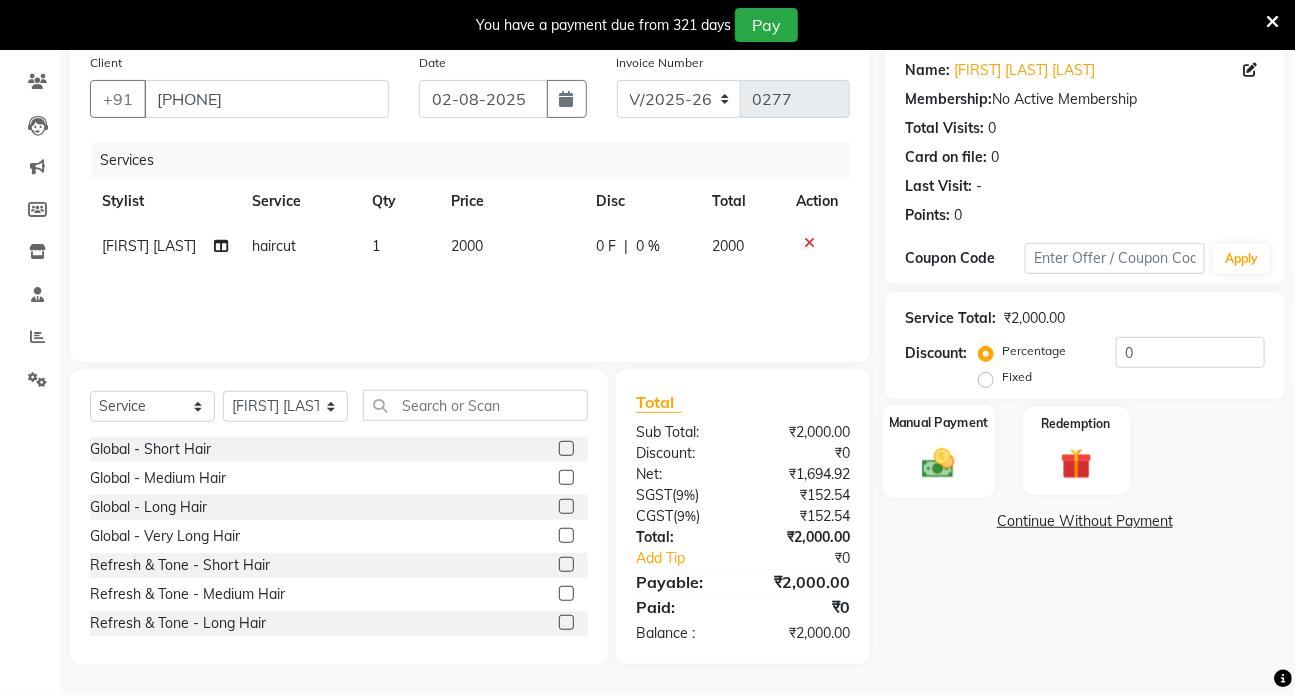 click 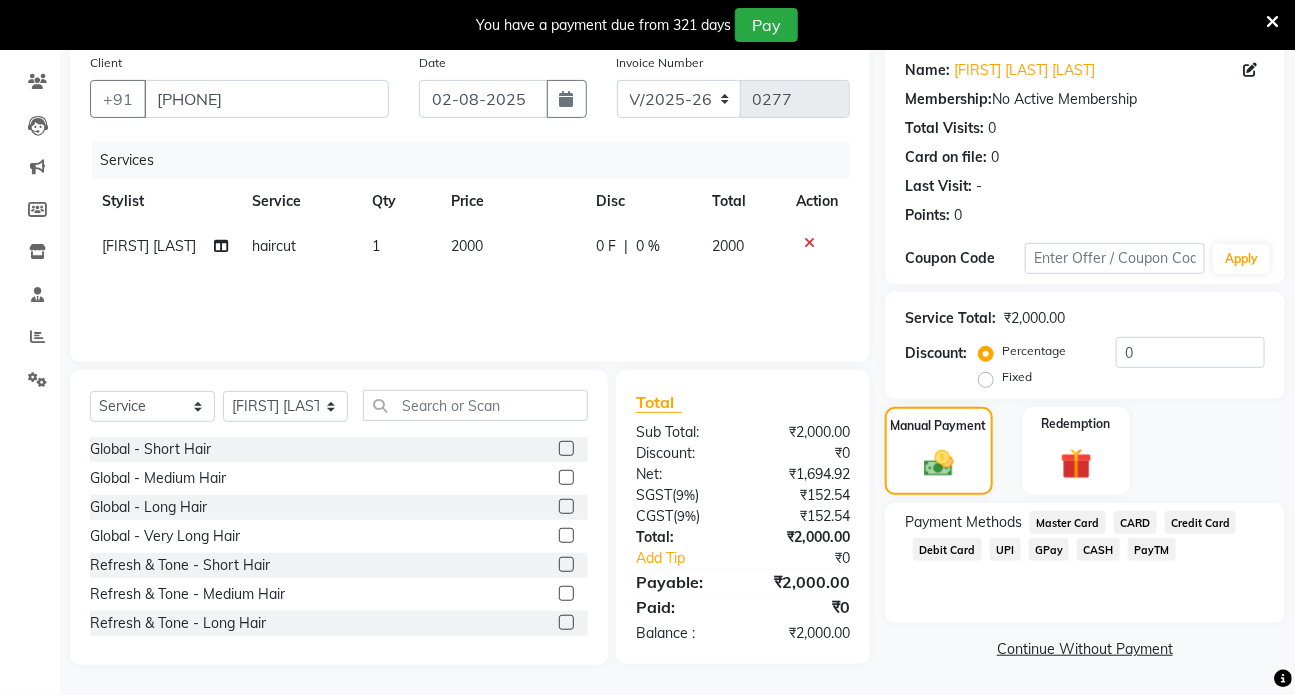 click on "CASH" 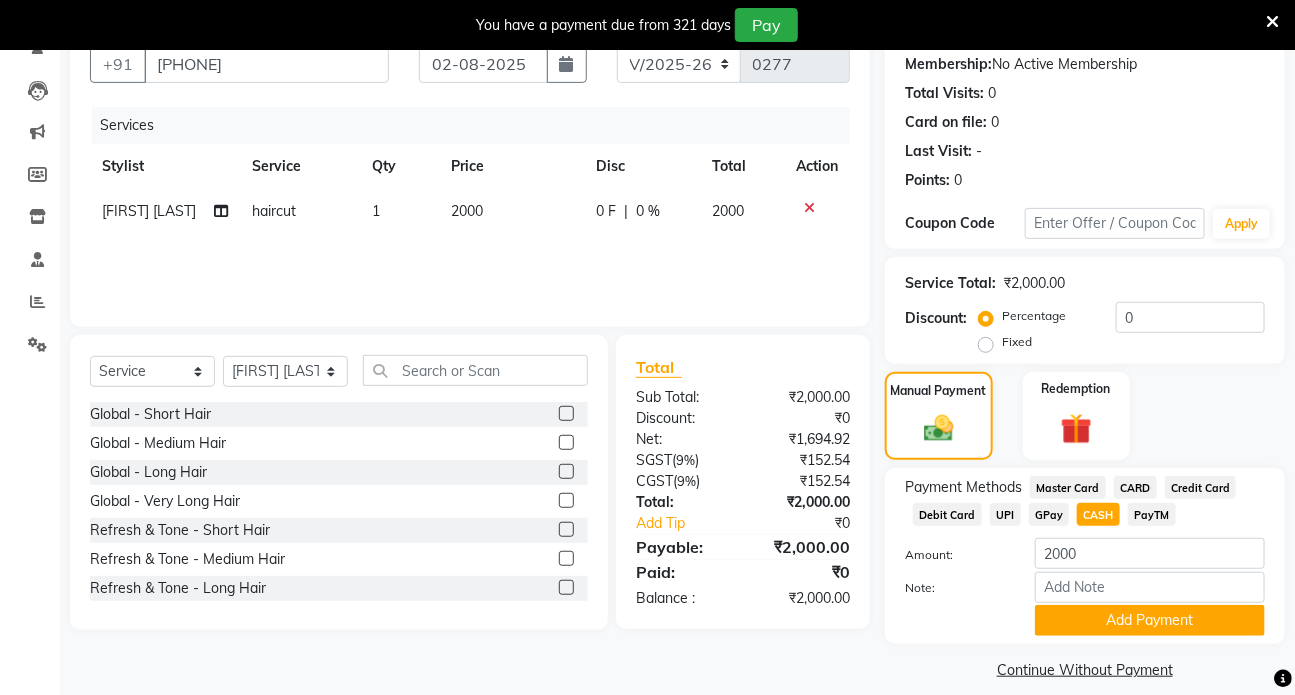 scroll, scrollTop: 210, scrollLeft: 0, axis: vertical 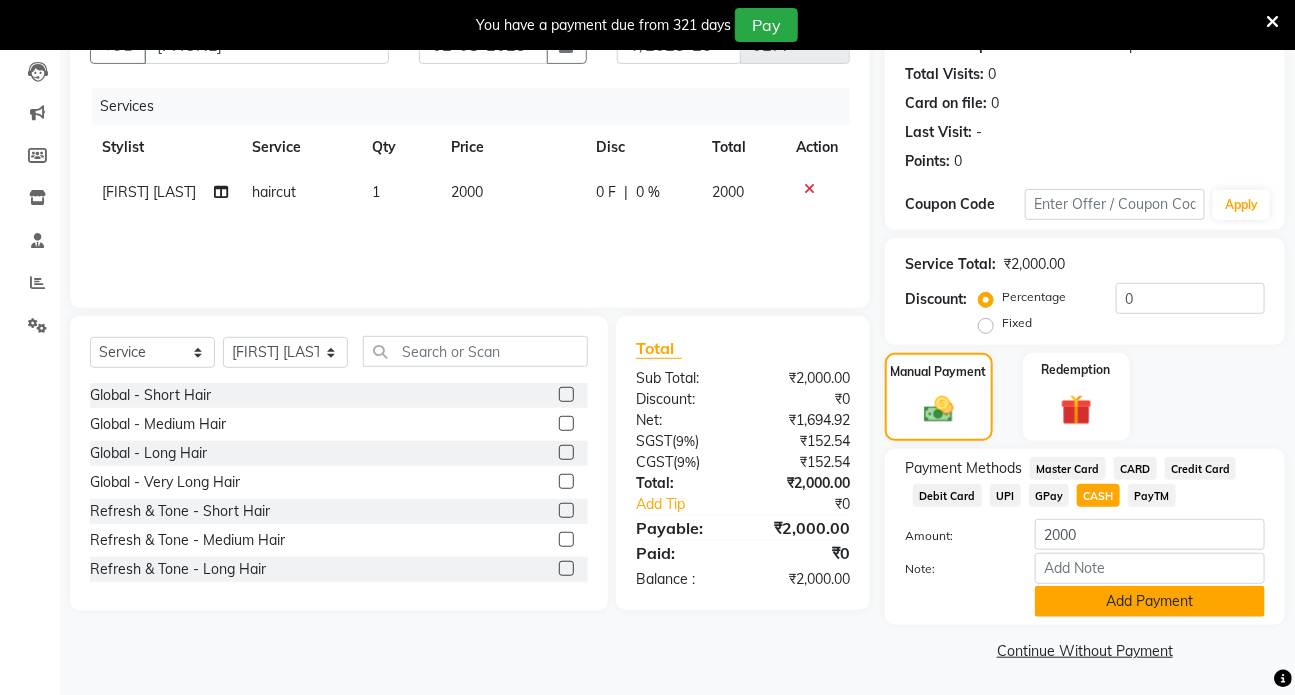 click on "Add Payment" 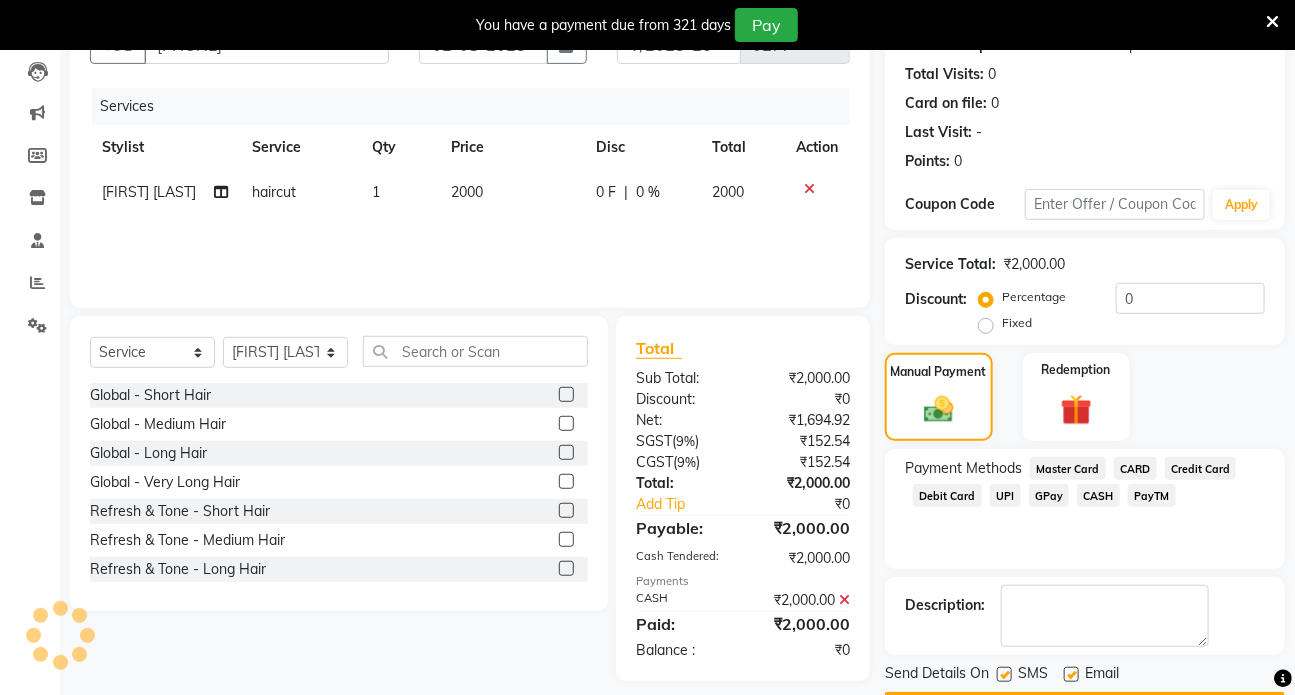 scroll, scrollTop: 267, scrollLeft: 0, axis: vertical 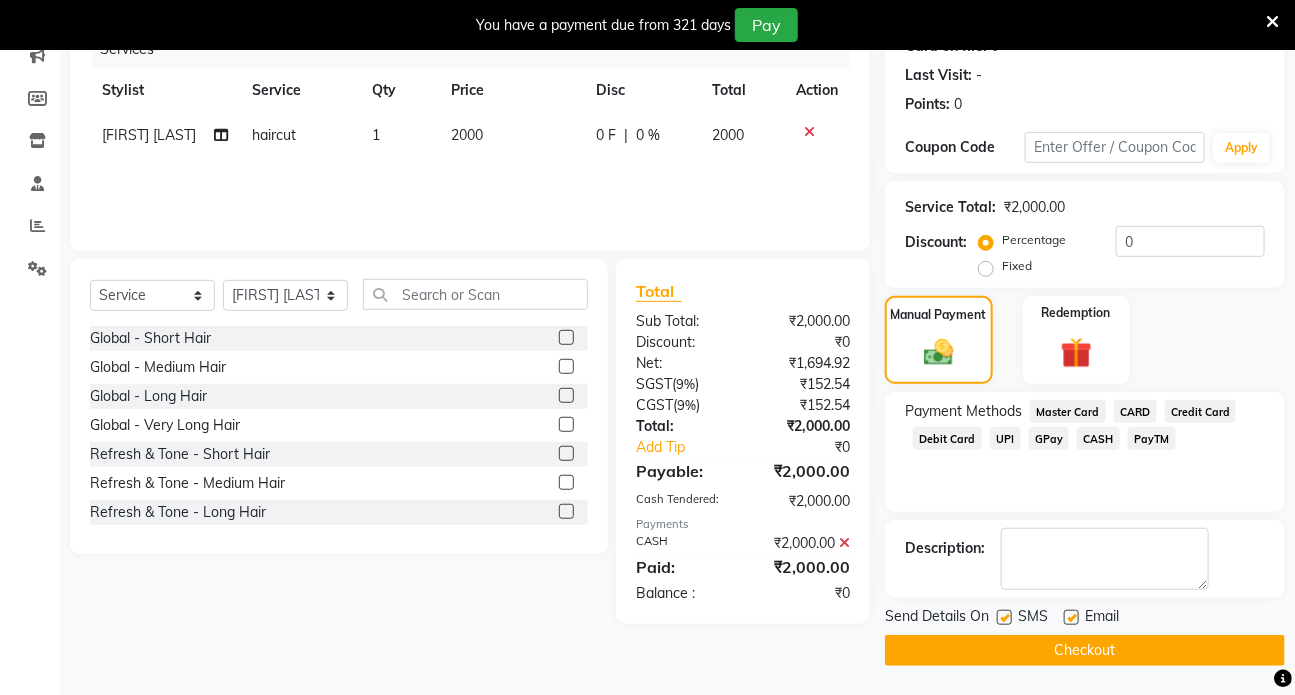 click on "Checkout" 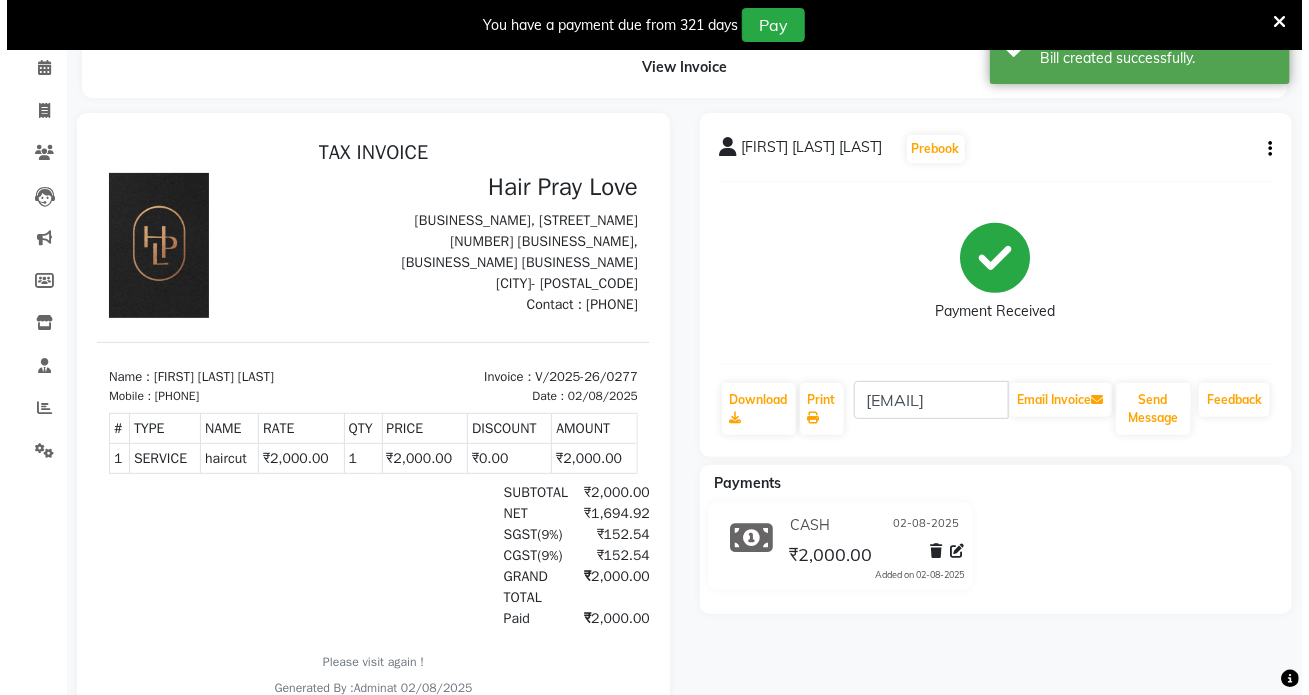 scroll, scrollTop: 0, scrollLeft: 0, axis: both 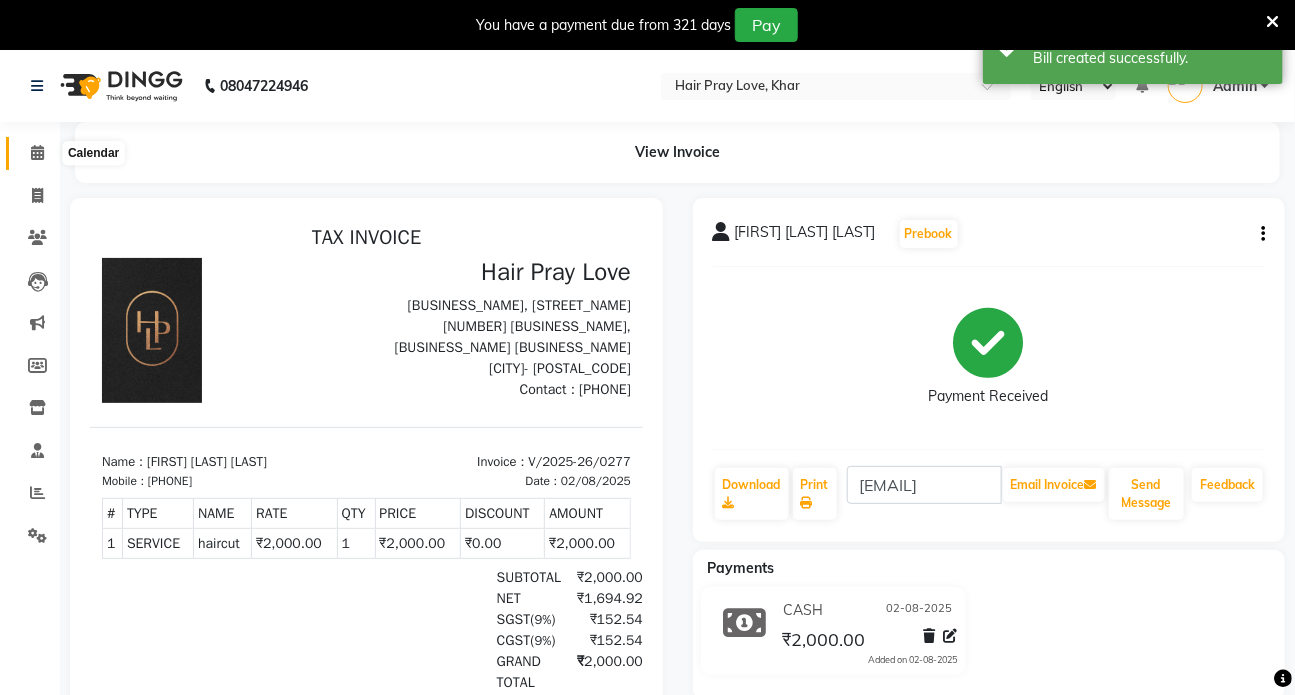 click 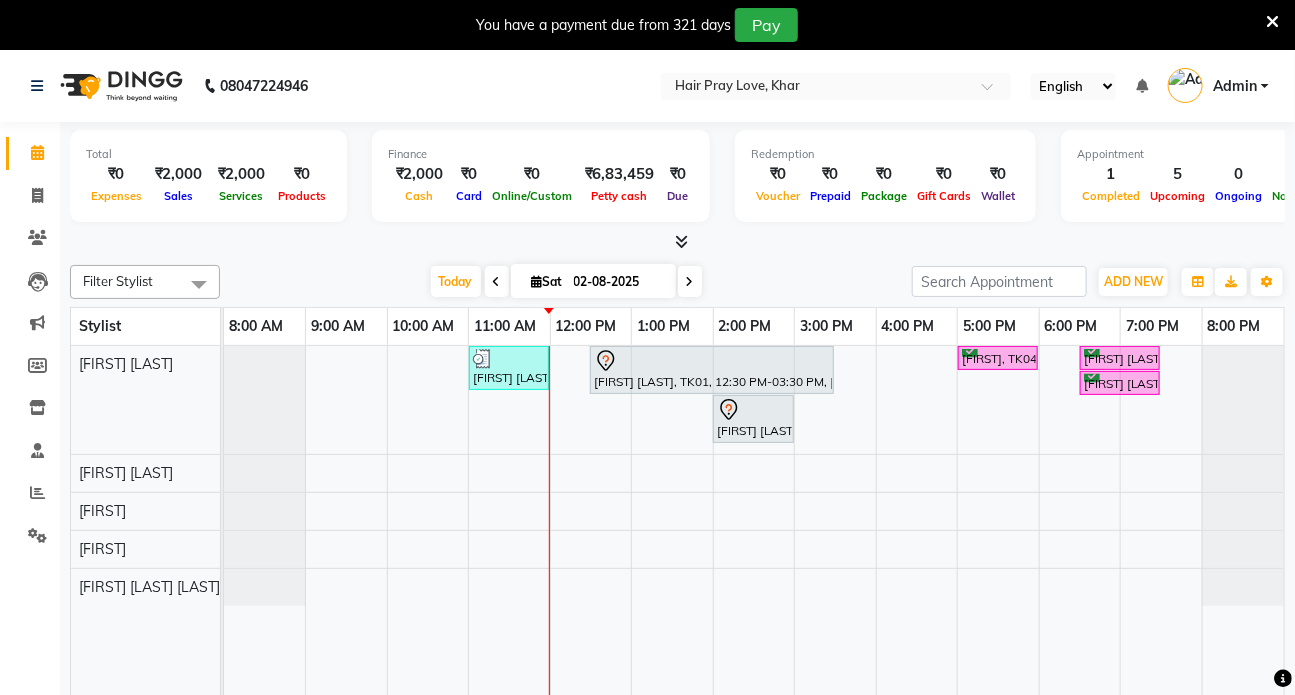 click at bounding box center (1272, 22) 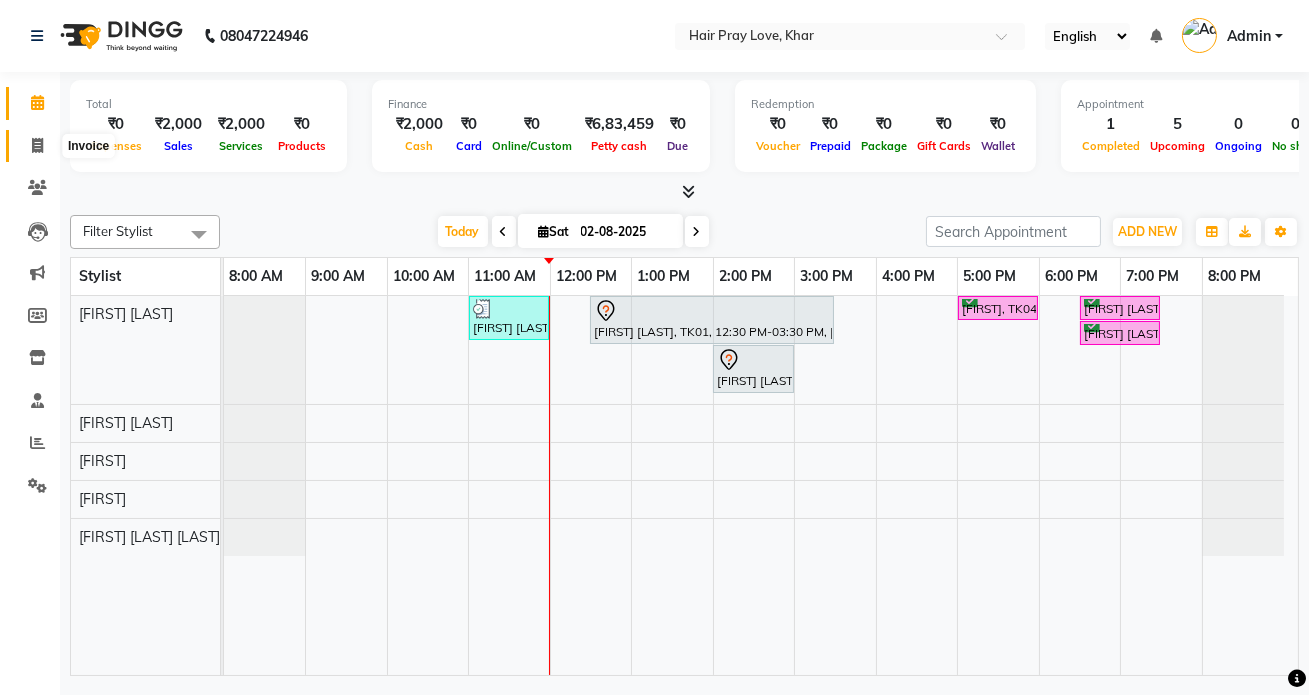click 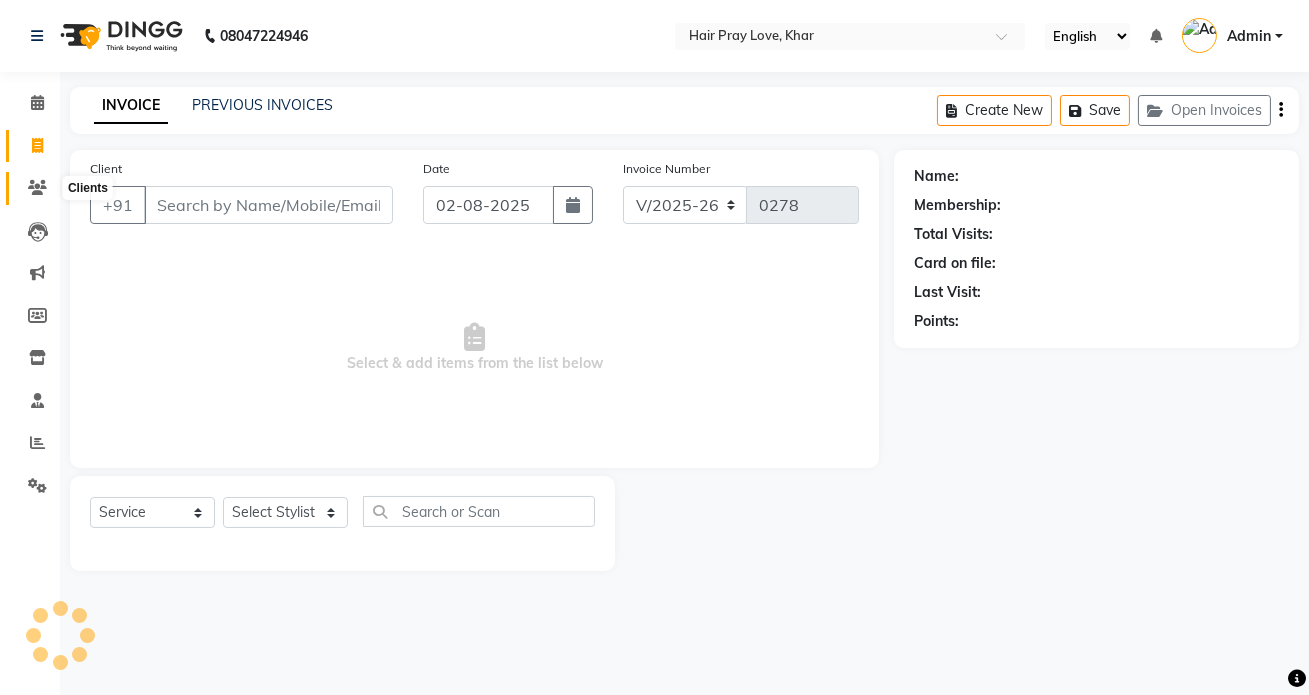 click 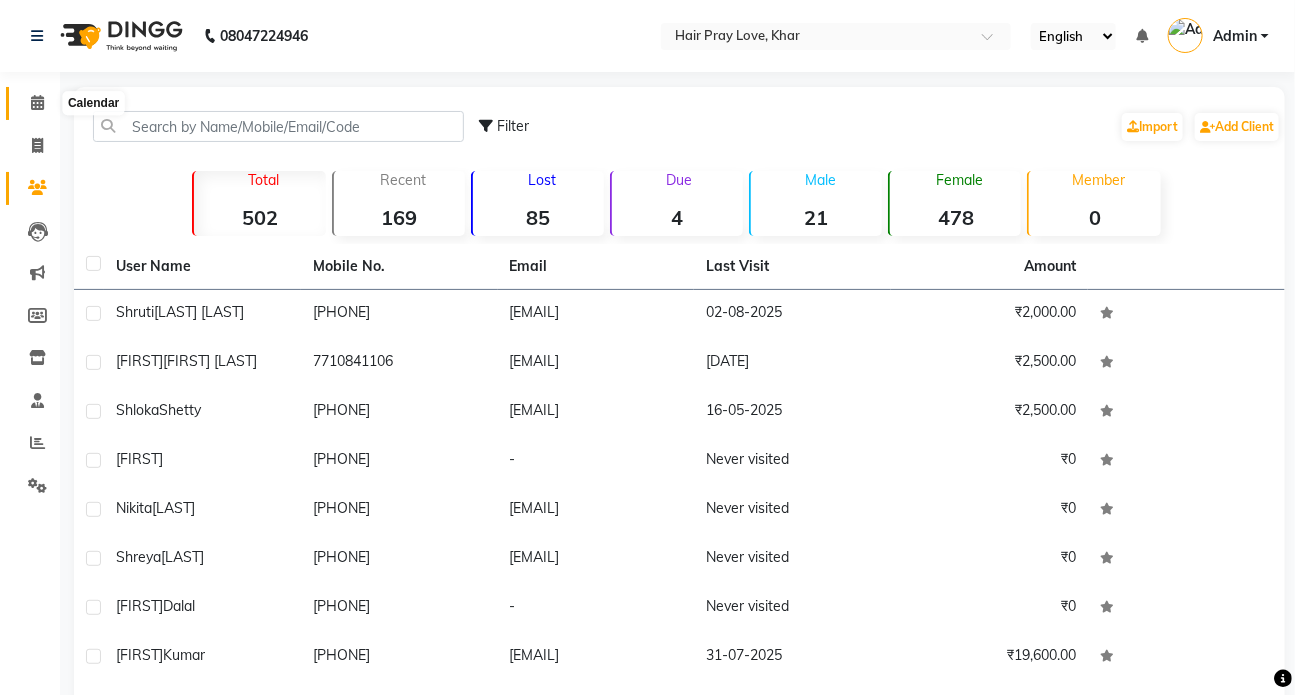 click 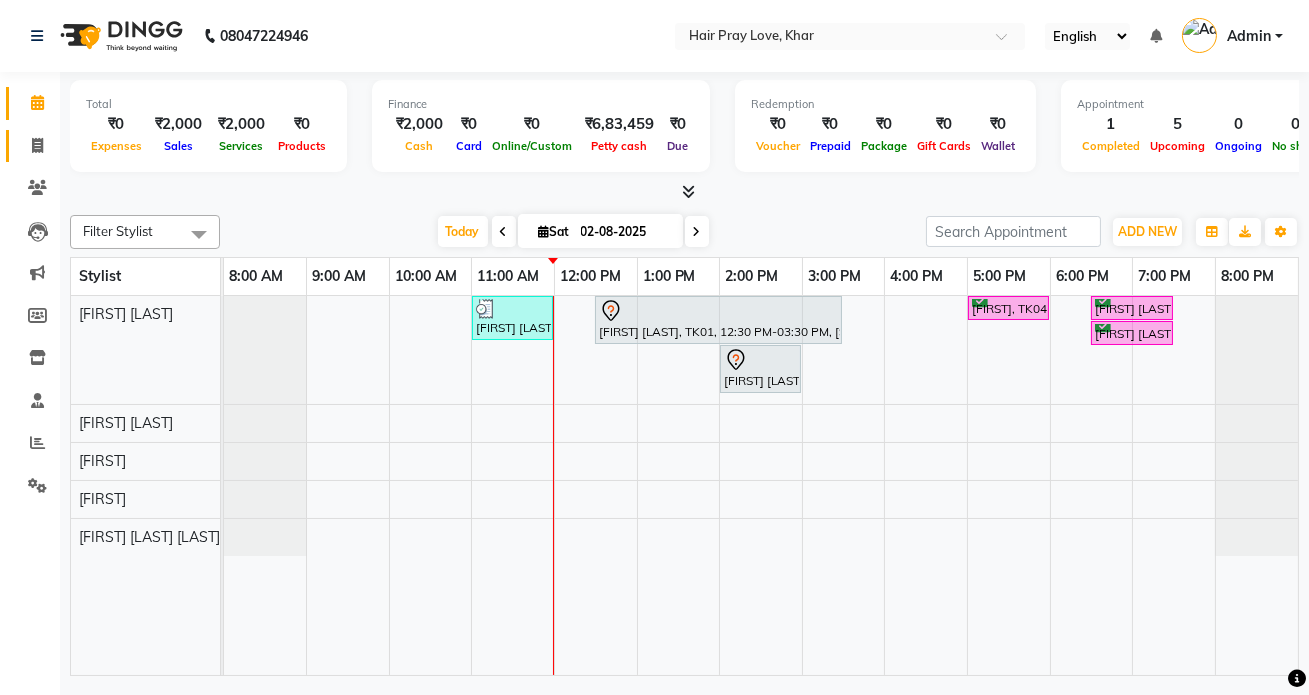 click on "Invoice" 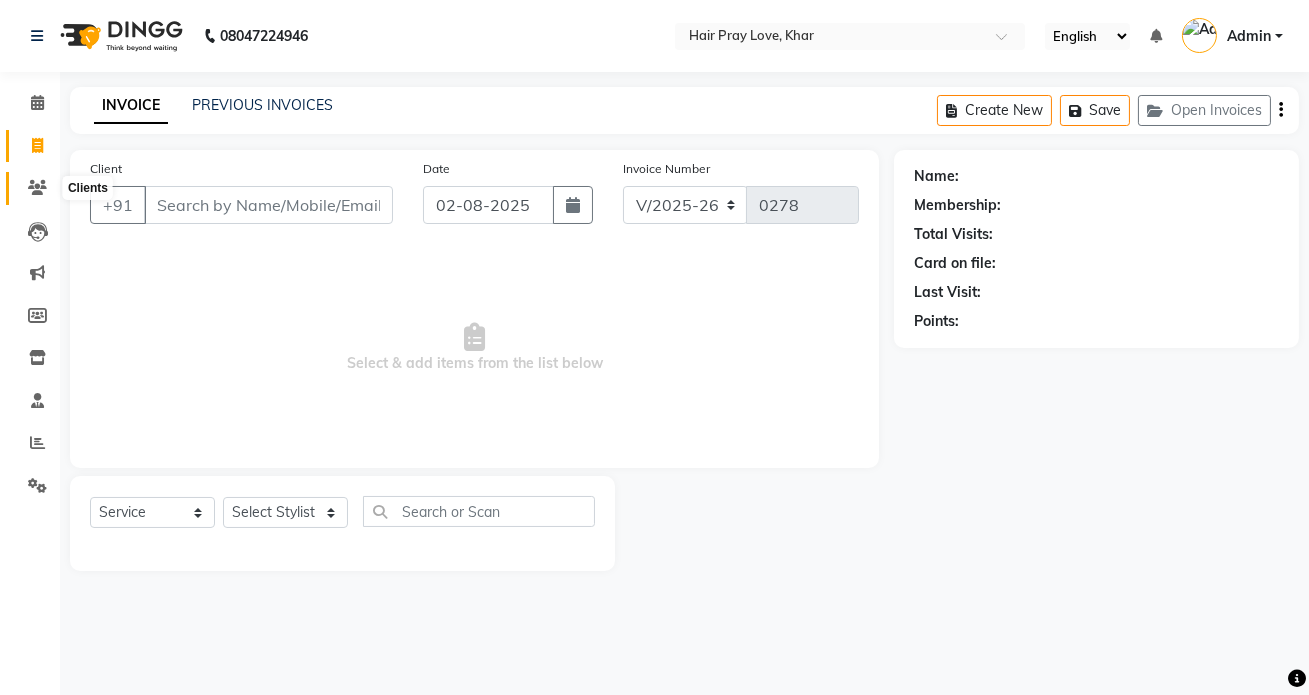click 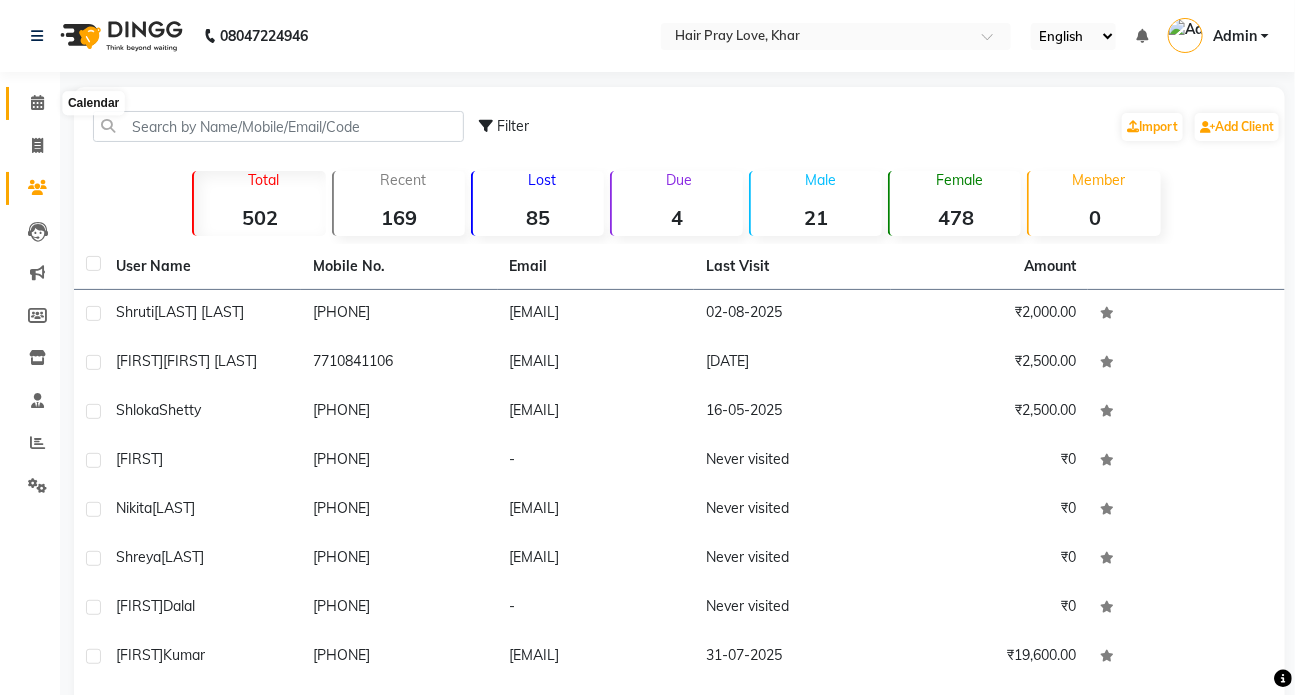 click 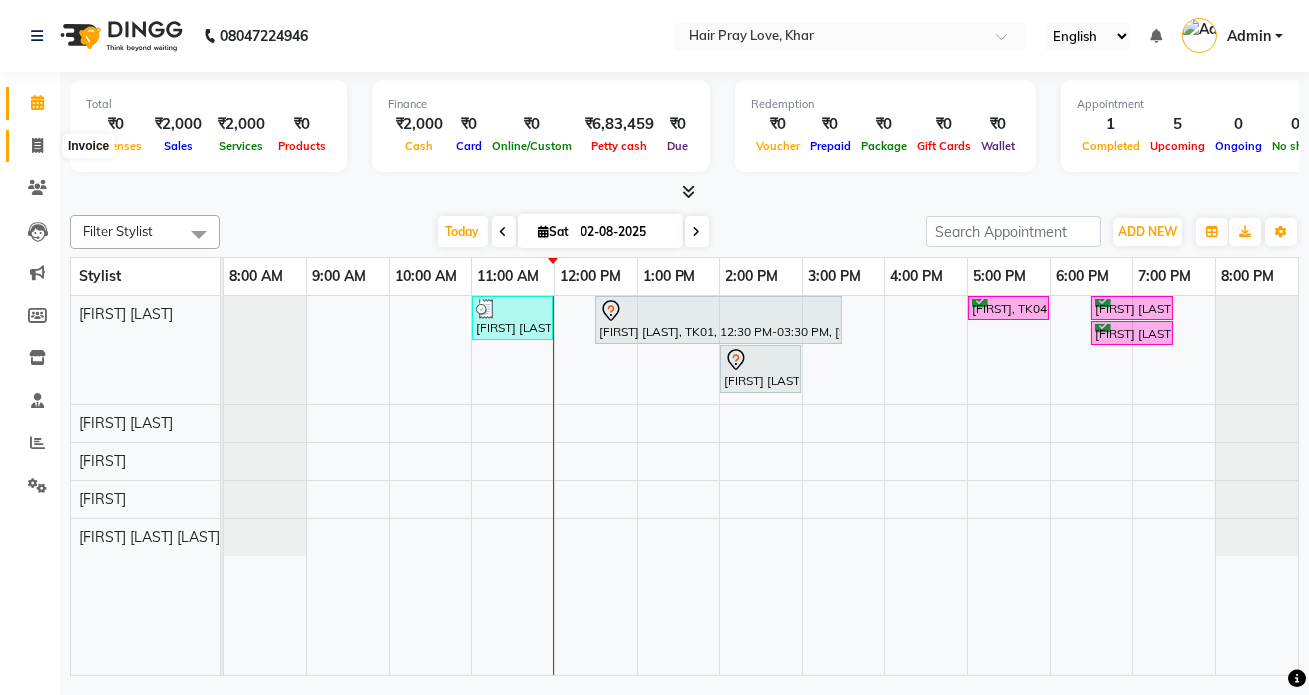click 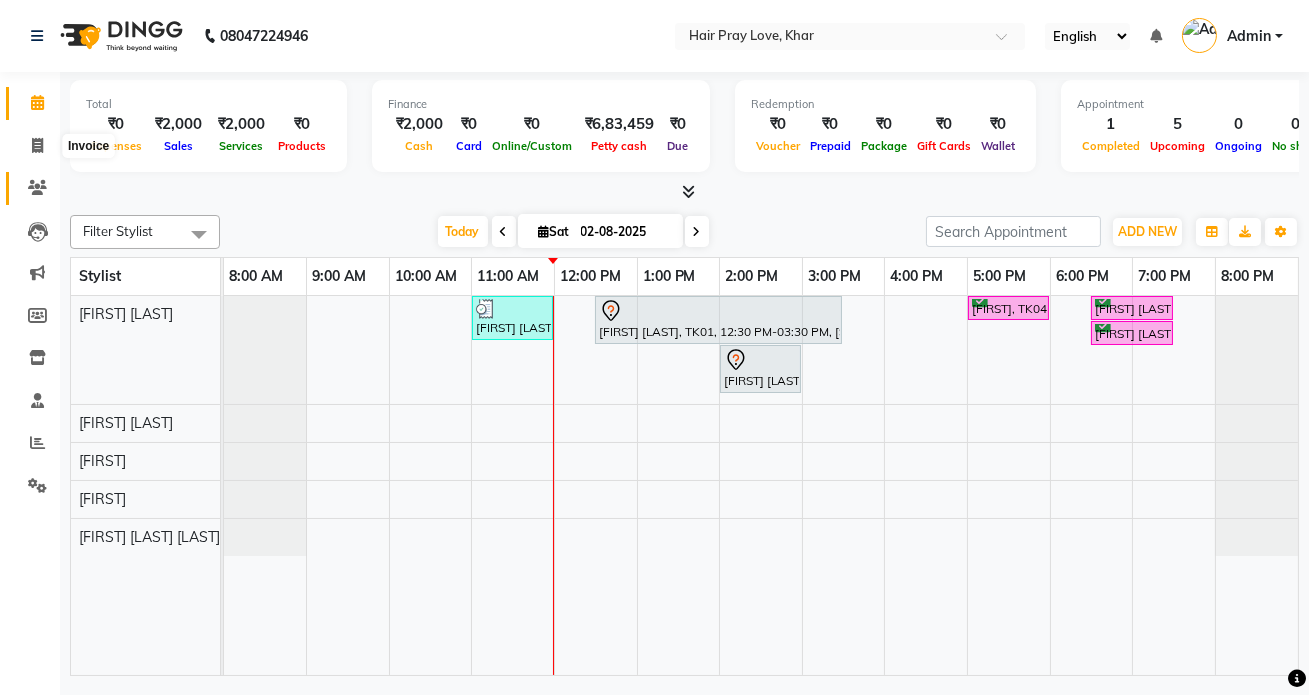 select on "6919" 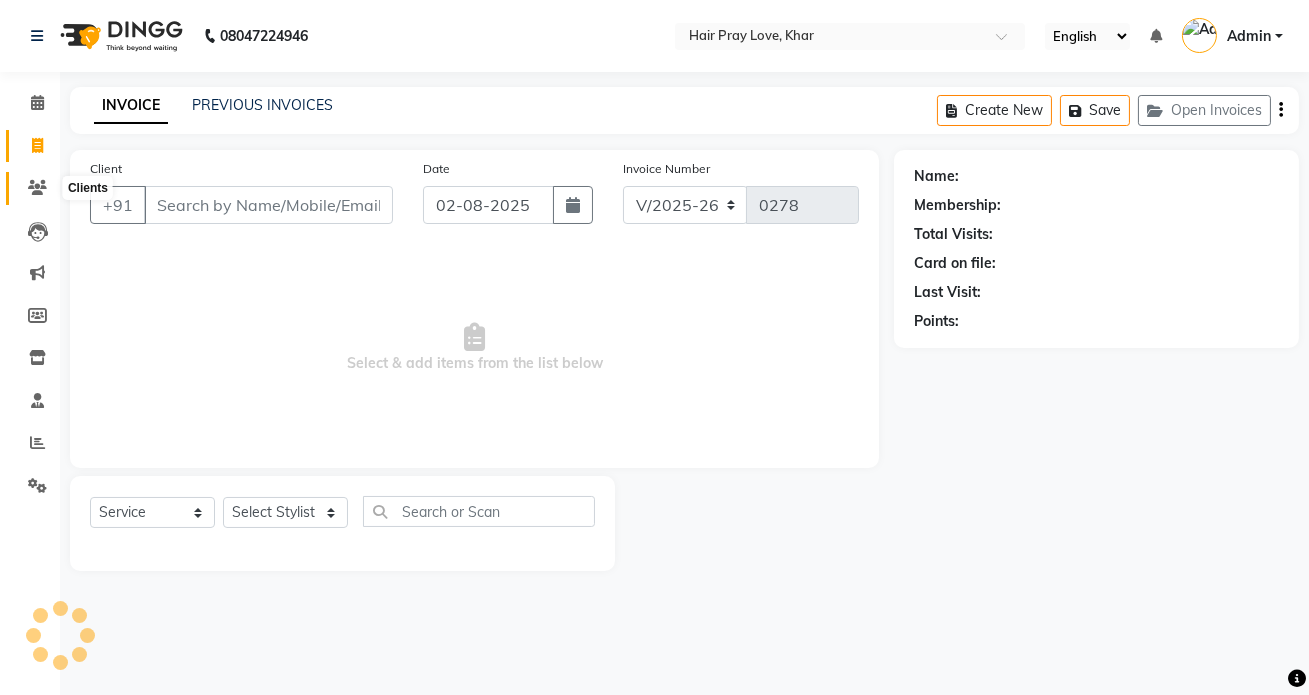 click 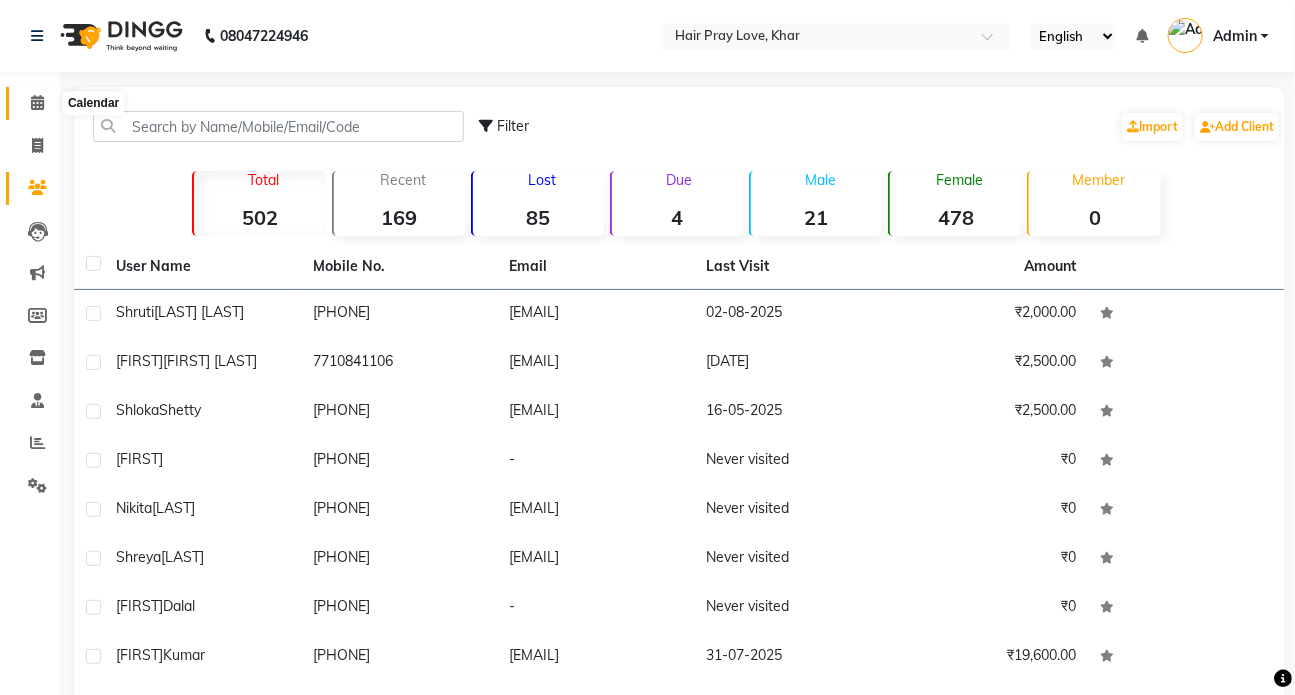click 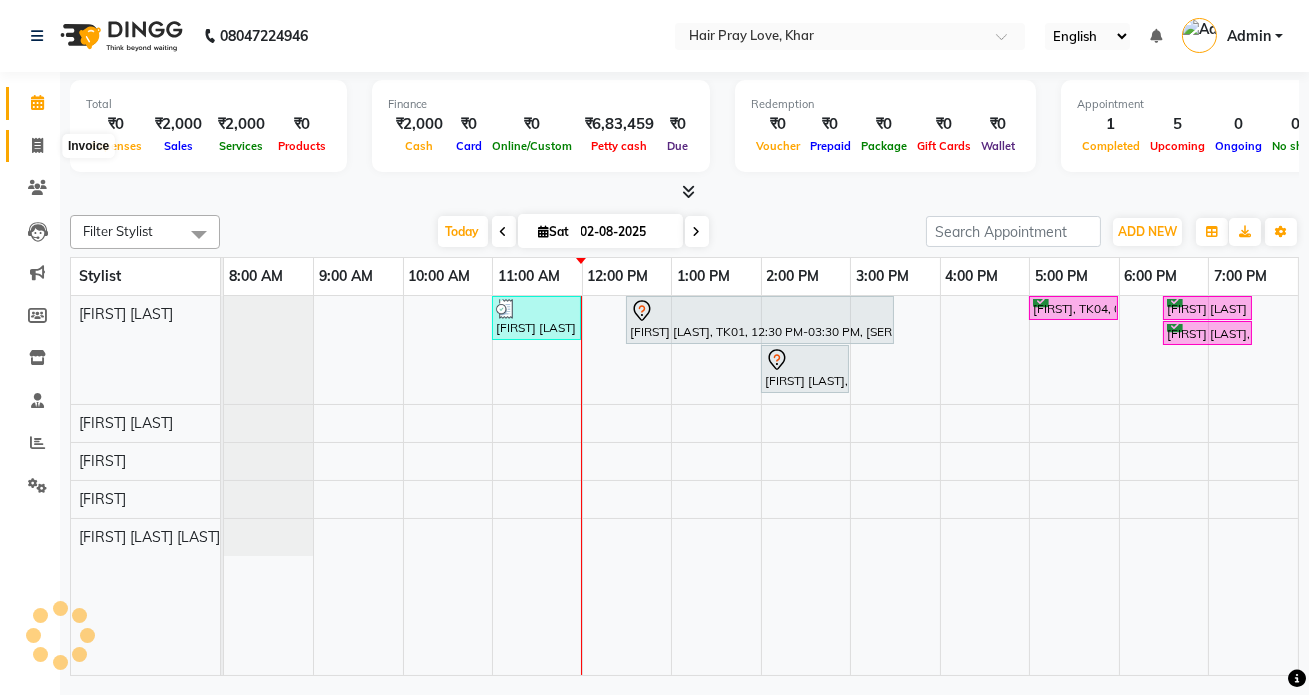 click 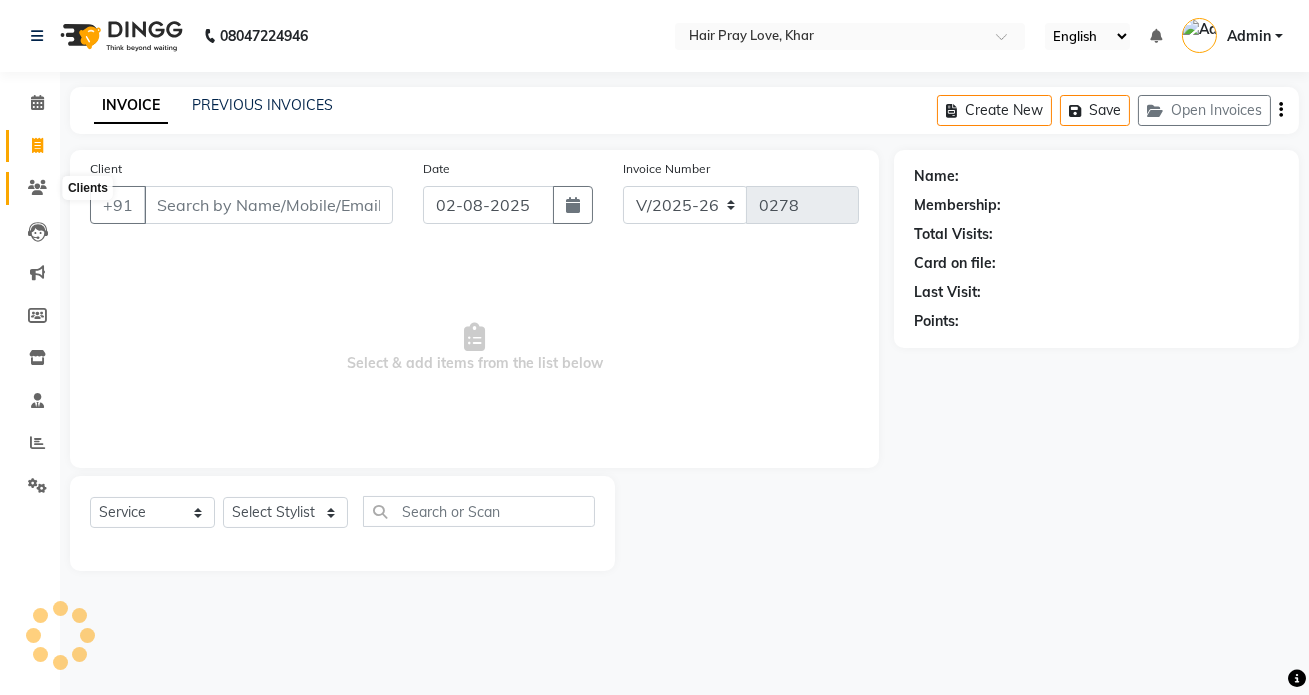 click 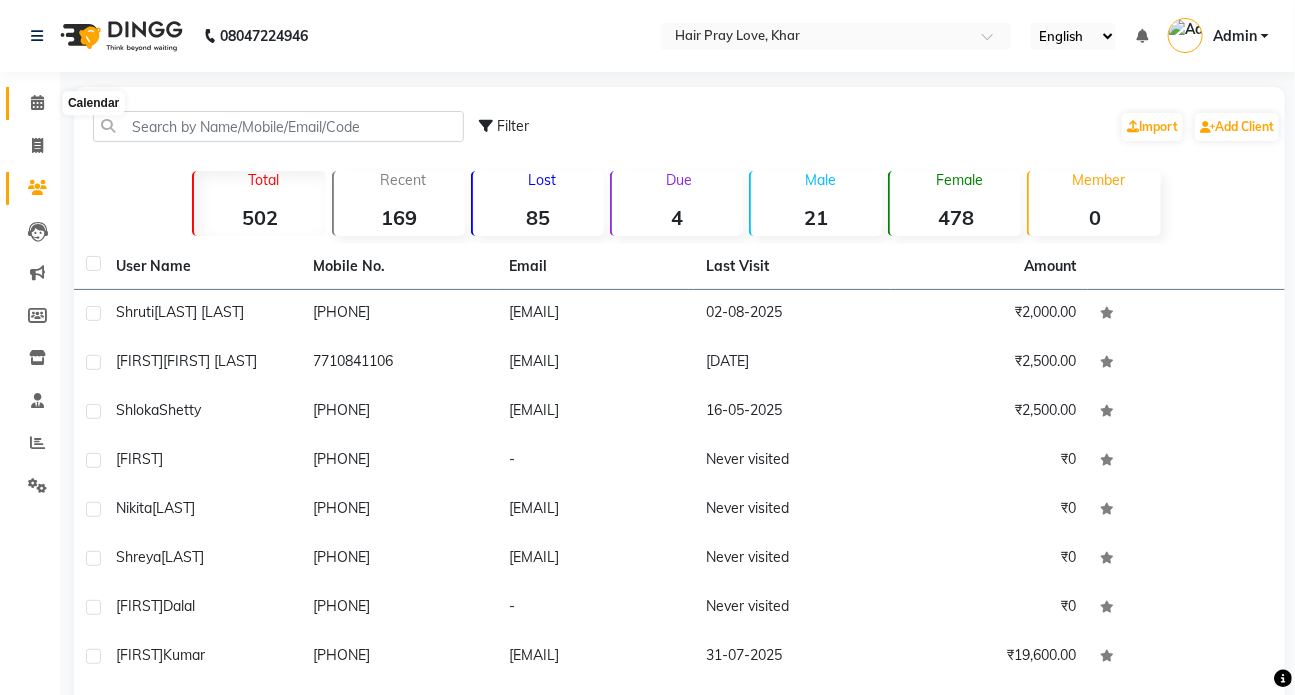 click 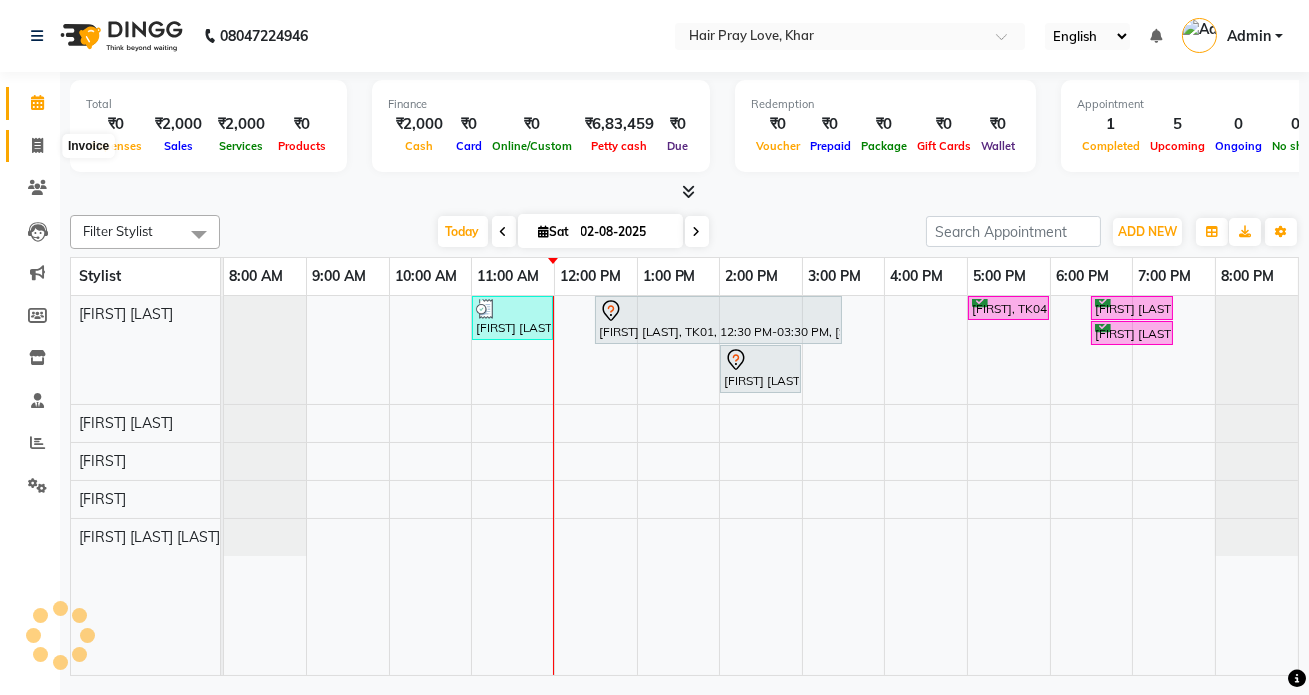 click 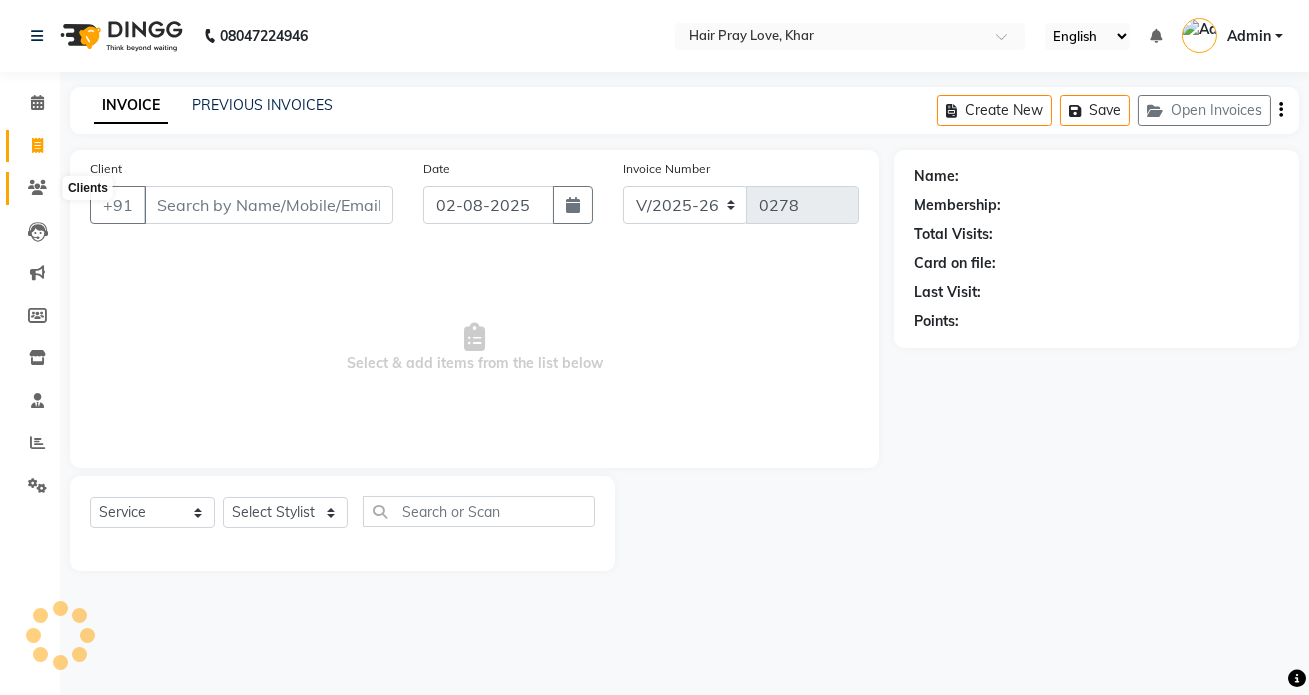 click 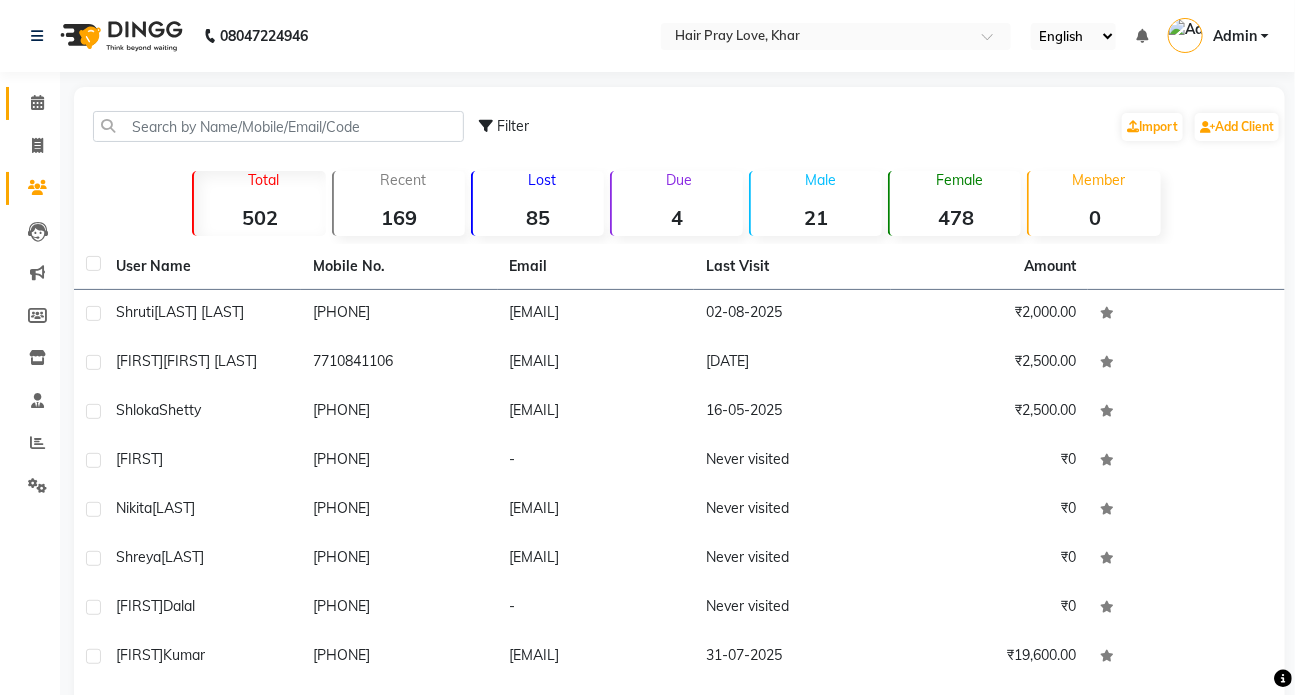click on "Calendar" 